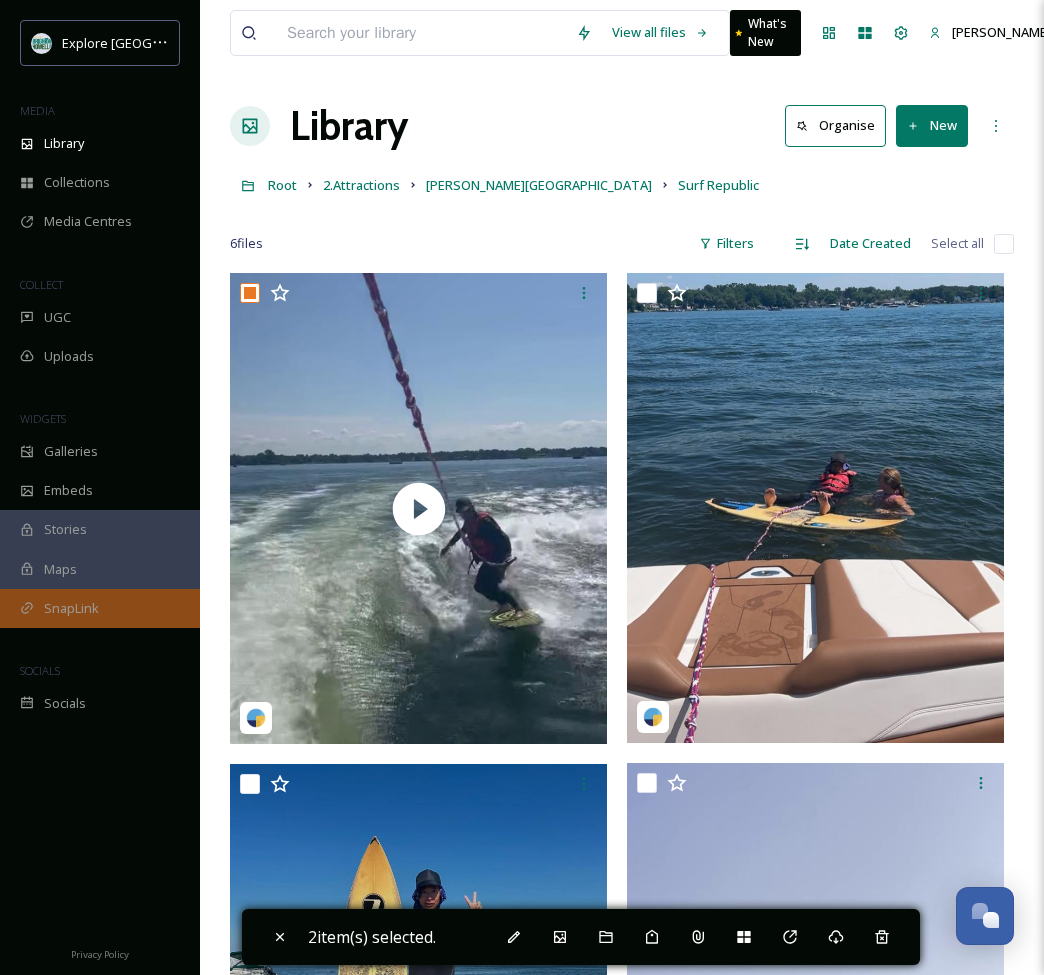scroll, scrollTop: 58, scrollLeft: 0, axis: vertical 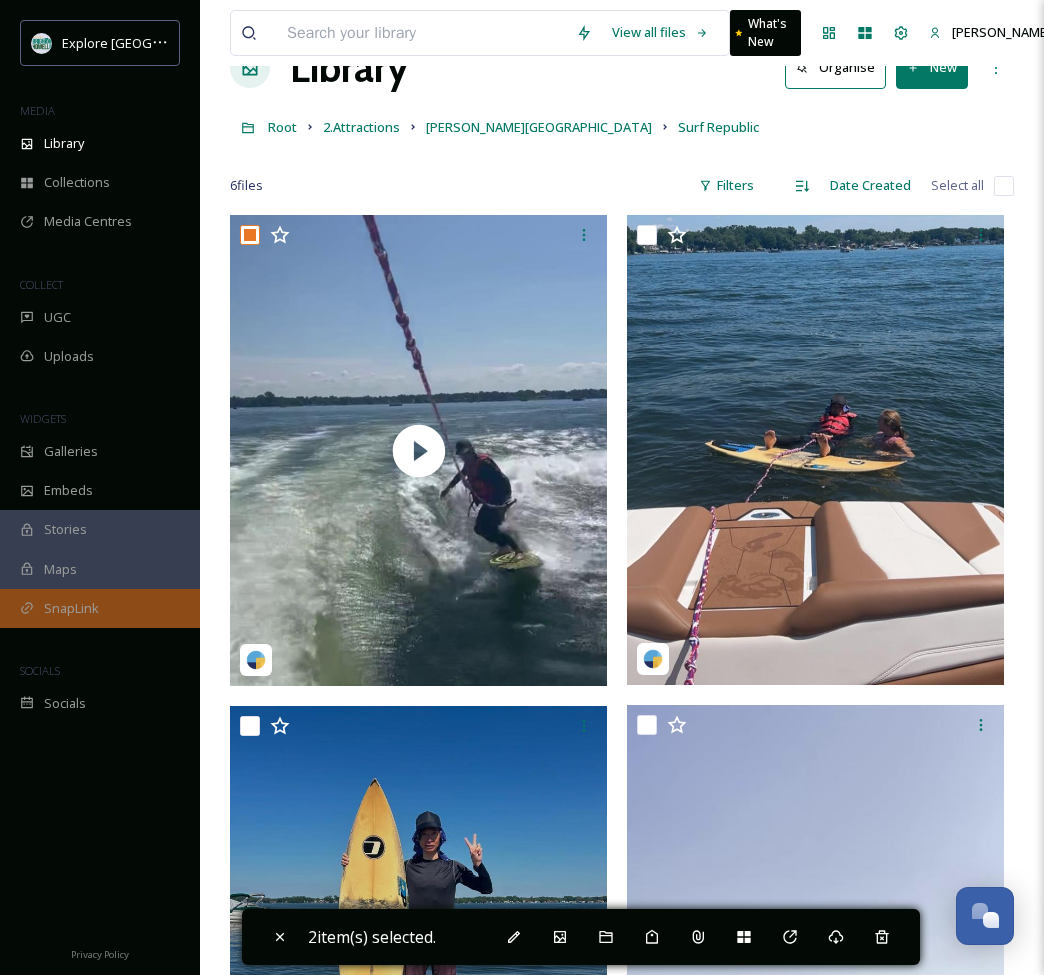 click on "SnapLink" at bounding box center (71, 608) 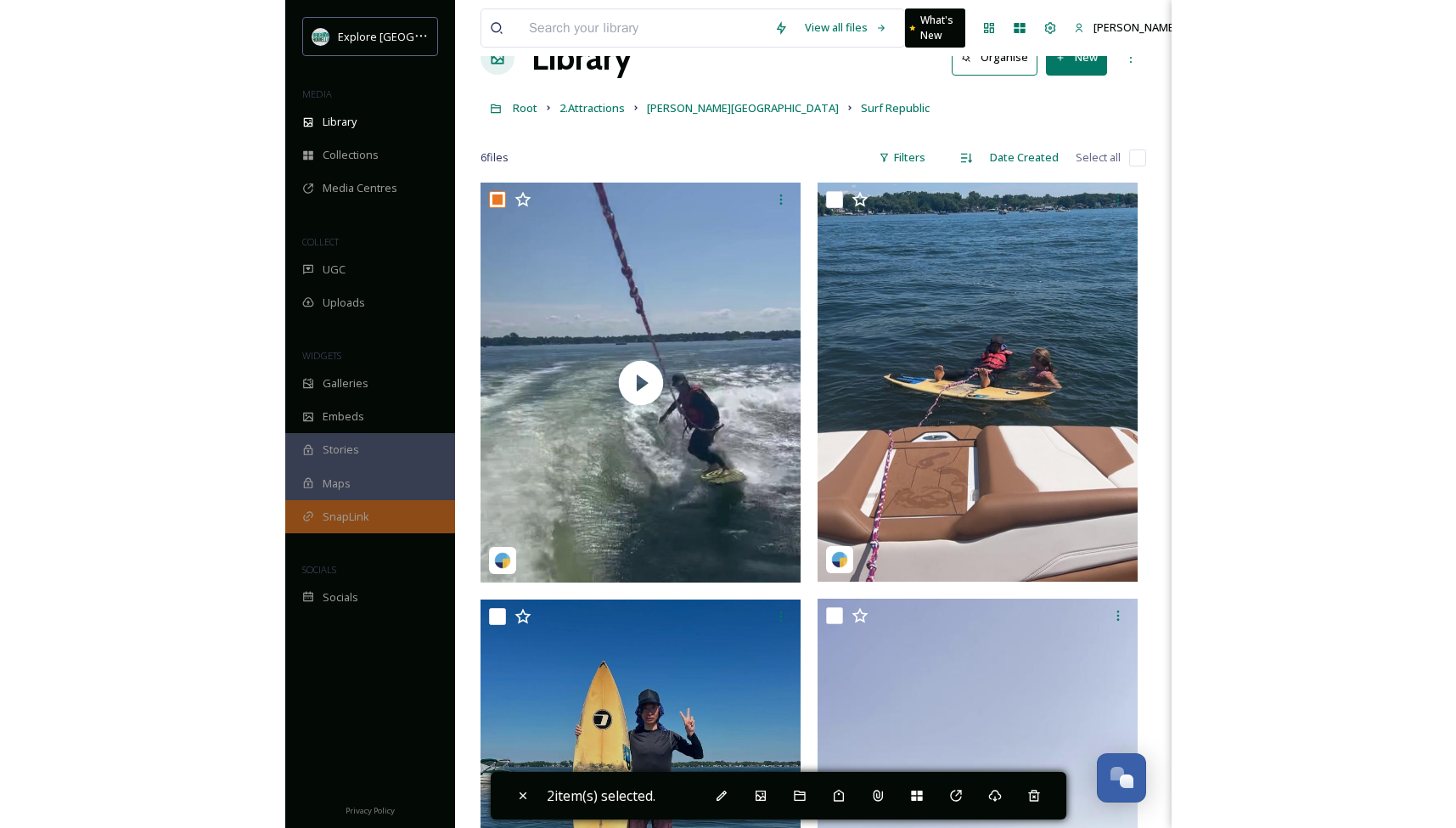 scroll, scrollTop: 0, scrollLeft: 0, axis: both 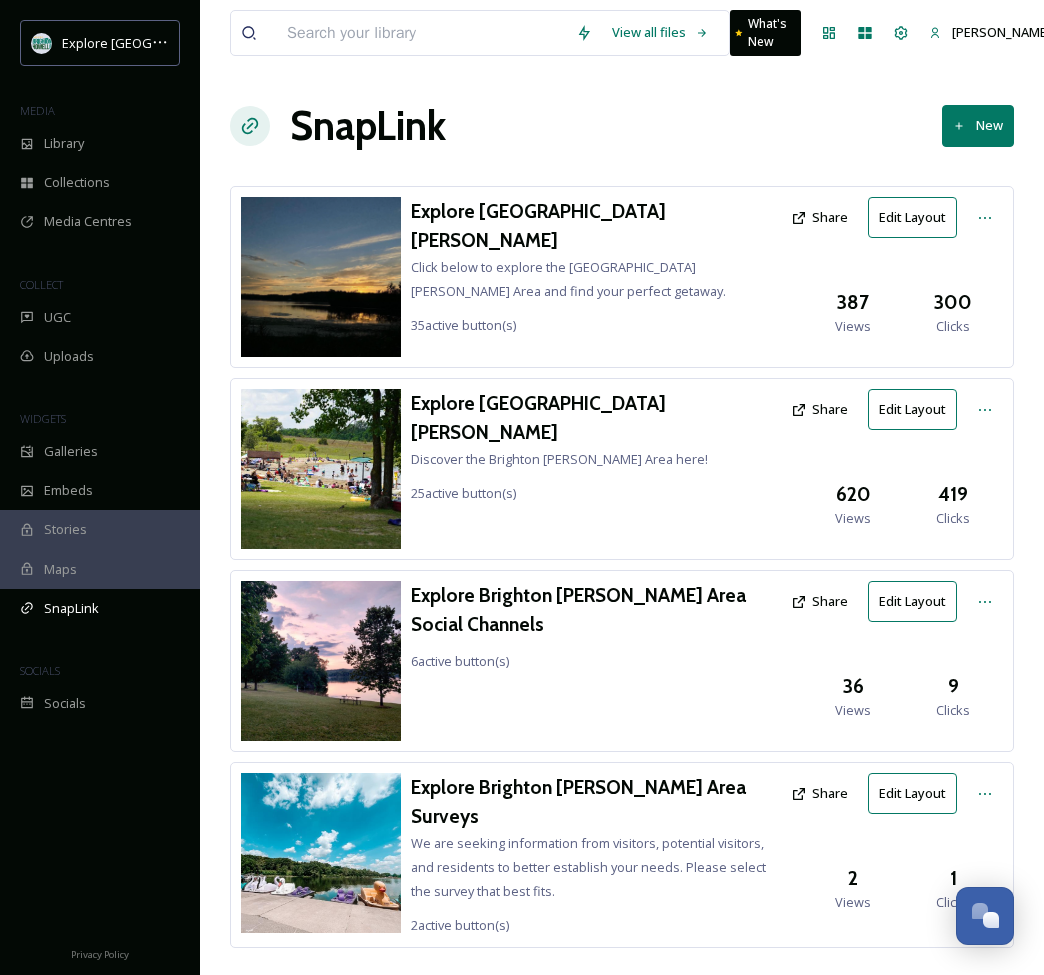 click on "Explore [GEOGRAPHIC_DATA][PERSON_NAME] Click below to explore the [GEOGRAPHIC_DATA][PERSON_NAME] Area and find your perfect getaway. 35  active button(s)" at bounding box center (596, 267) 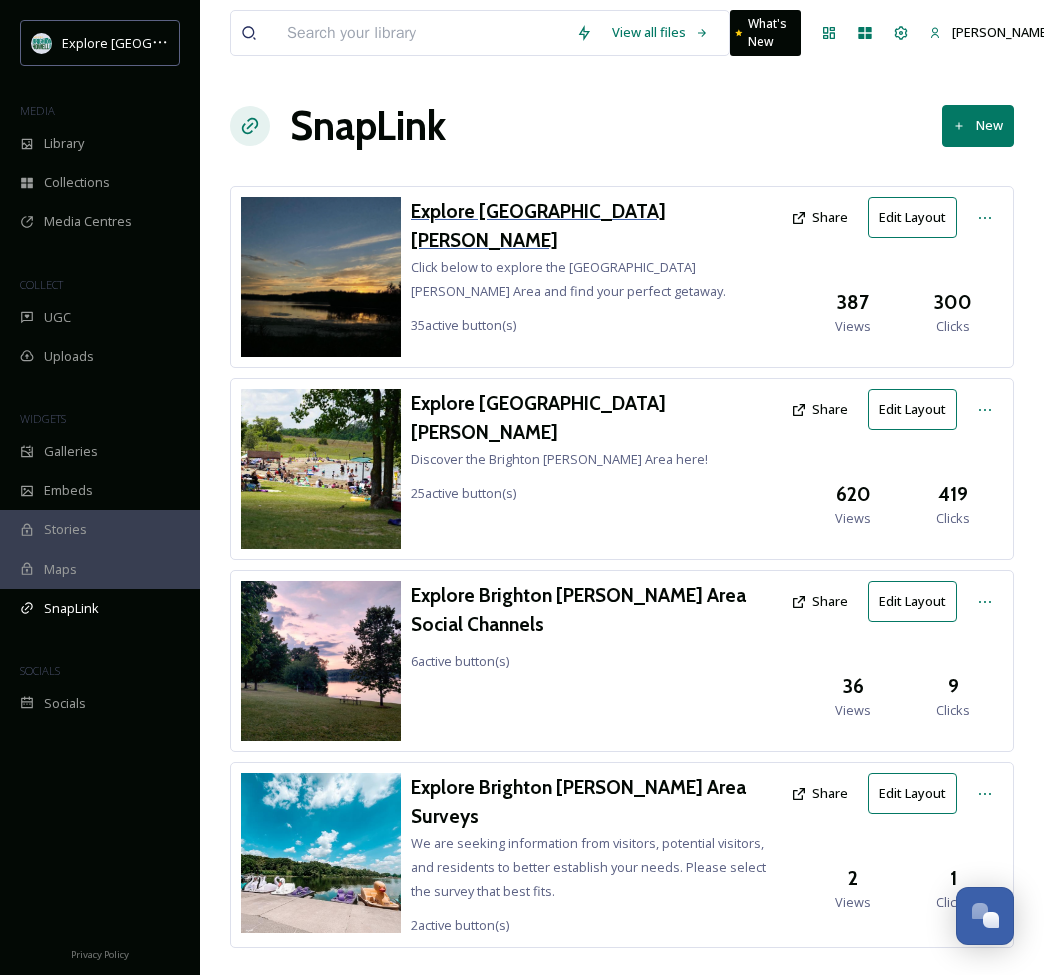 click on "Explore [GEOGRAPHIC_DATA][PERSON_NAME]" at bounding box center (596, 226) 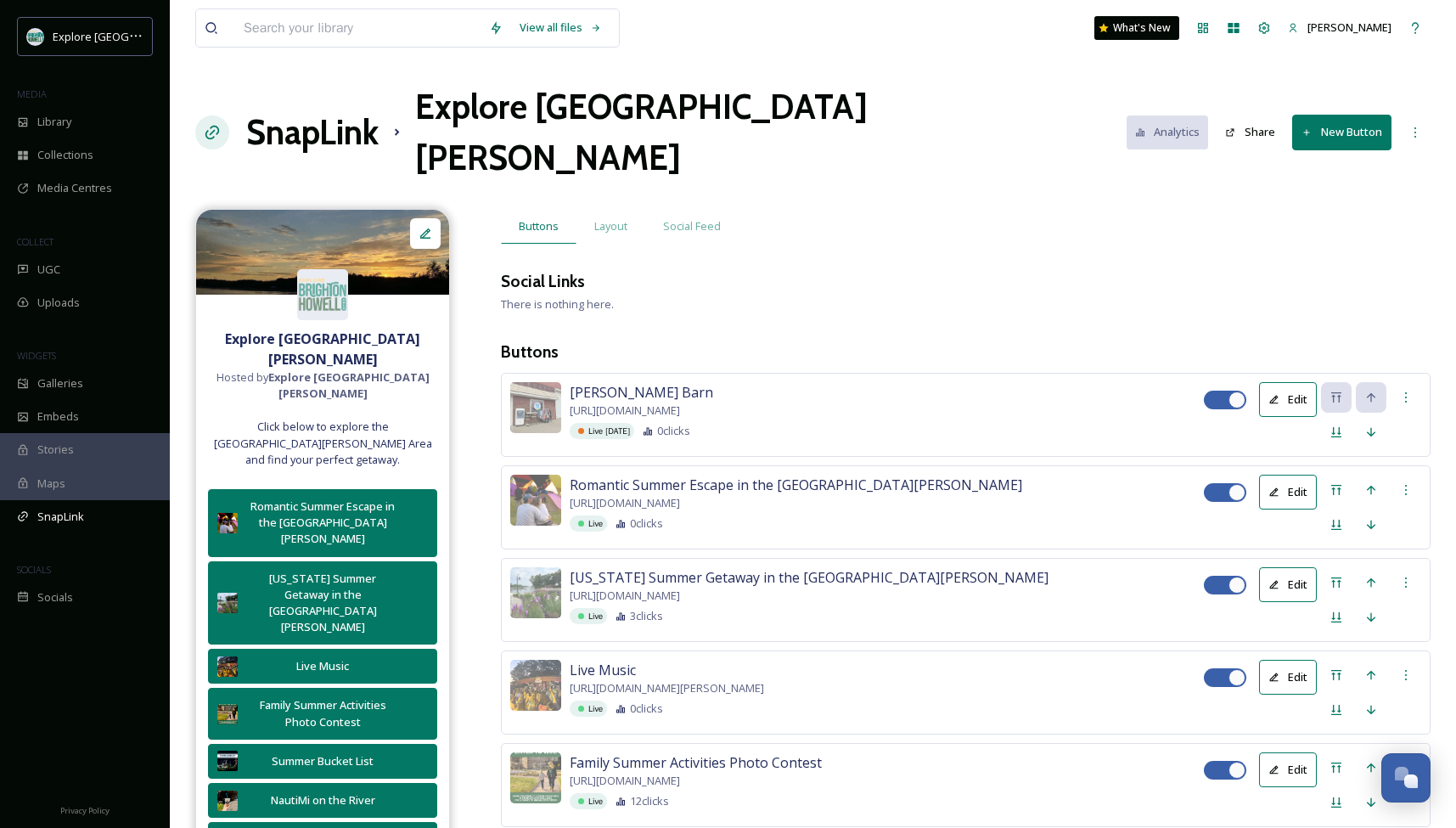 click on "New Button" at bounding box center [1341, 132] 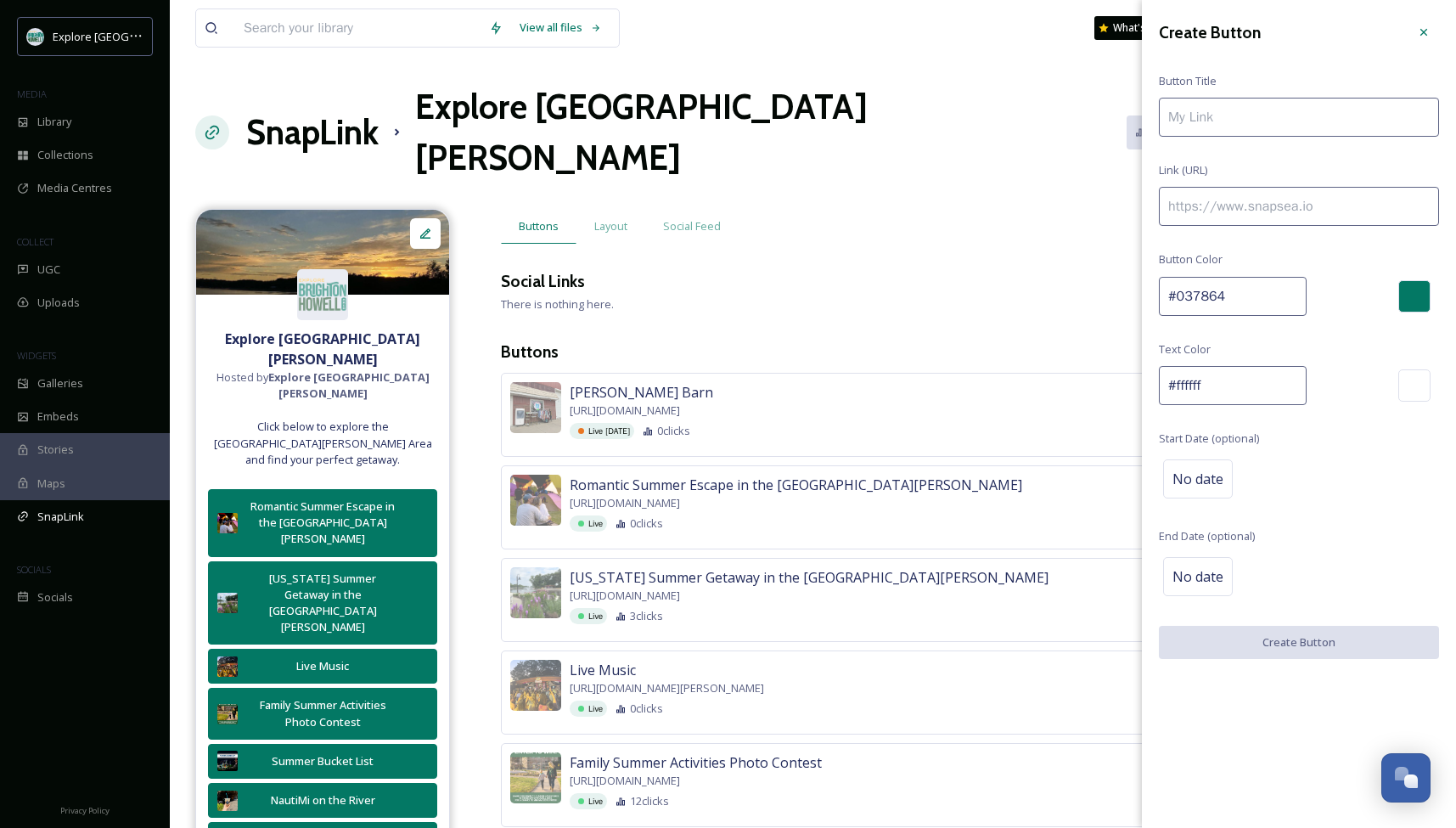 click at bounding box center (1299, 206) 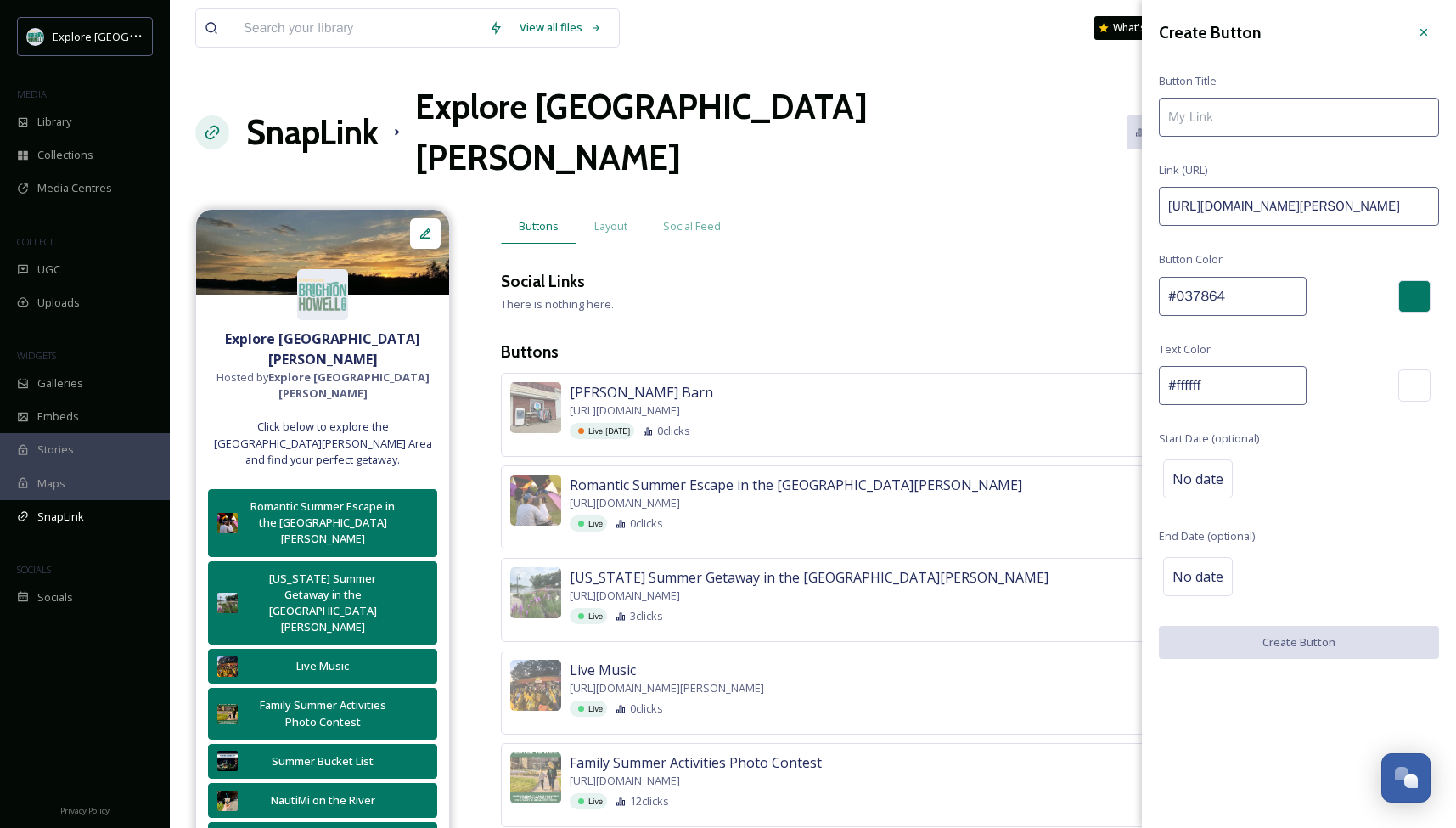type on "[URL][DOMAIN_NAME][PERSON_NAME]" 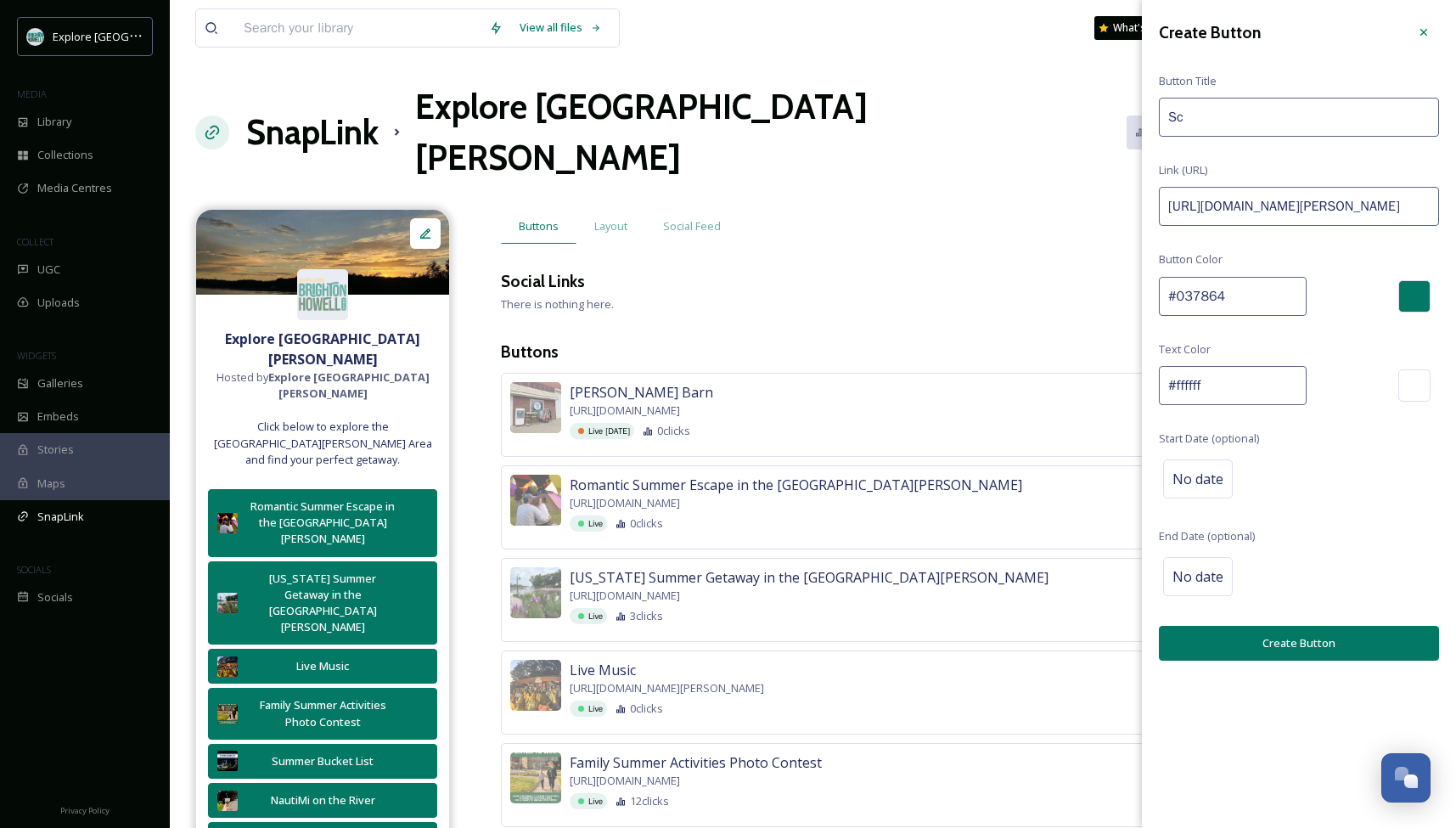 type on "S" 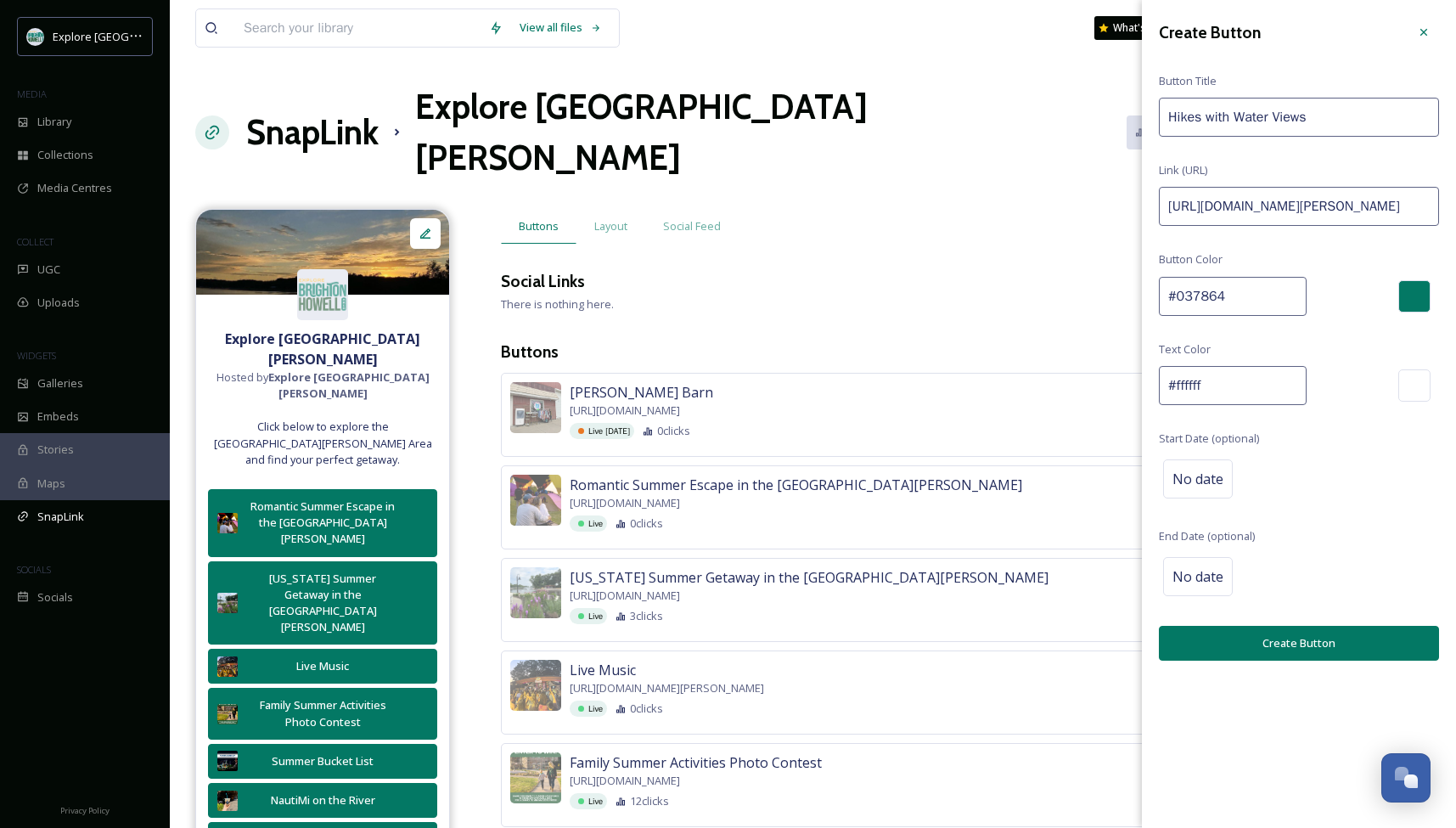 click on "Hikes with Water Views" at bounding box center [1299, 117] 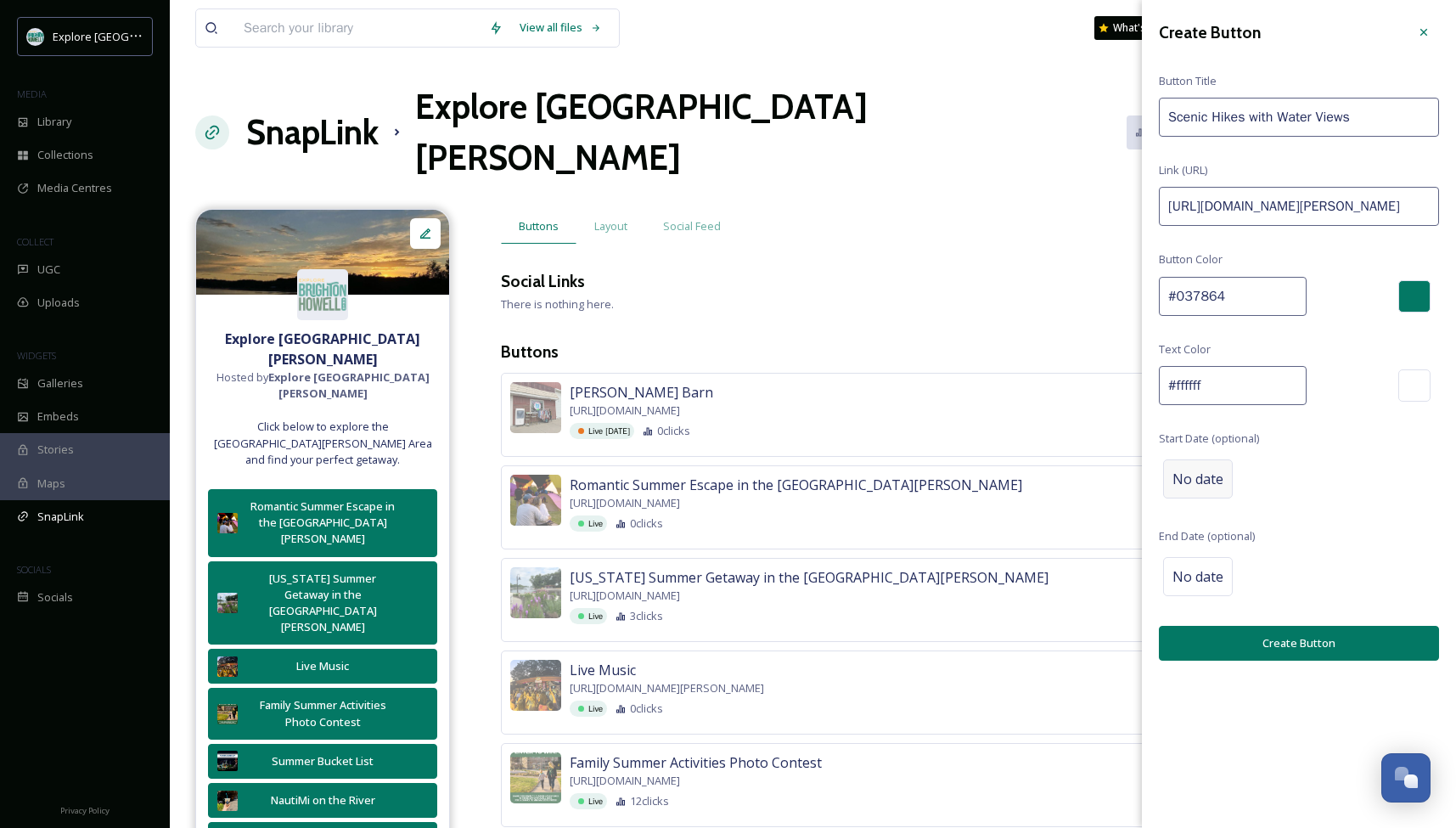 type on "Scenic Hikes with Water Views" 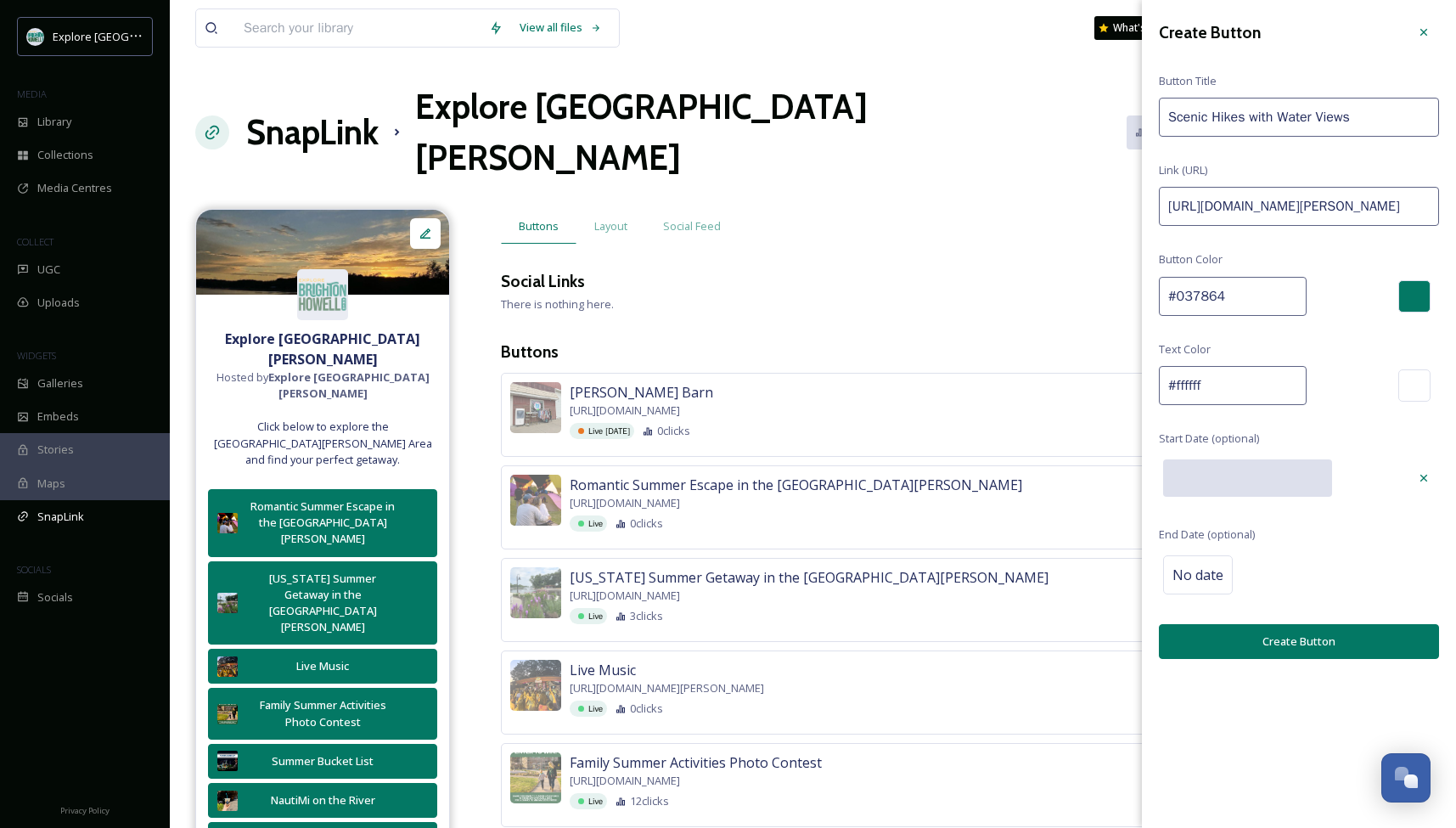 click at bounding box center [1247, 478] 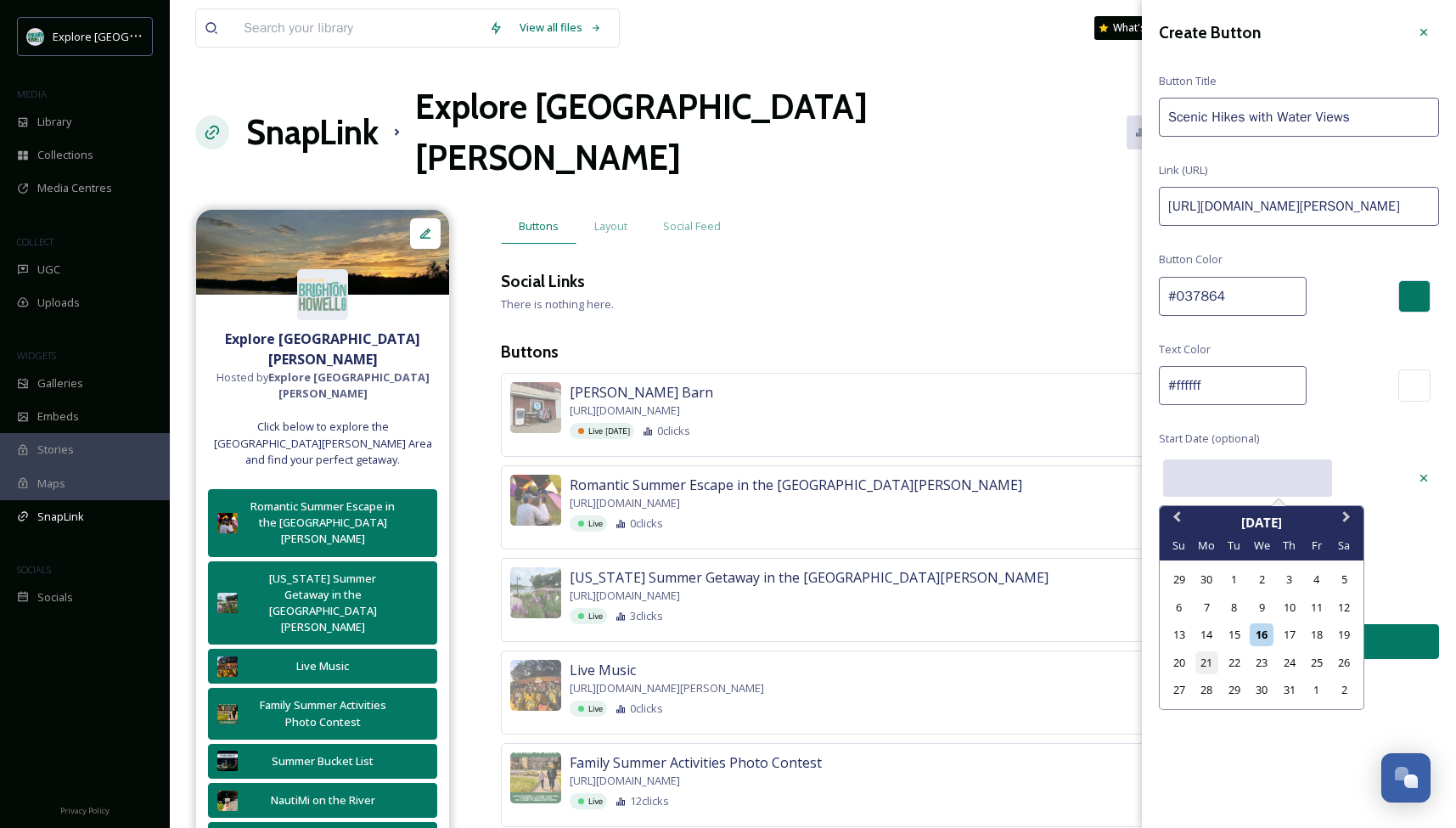 click on "21" at bounding box center [1206, 662] 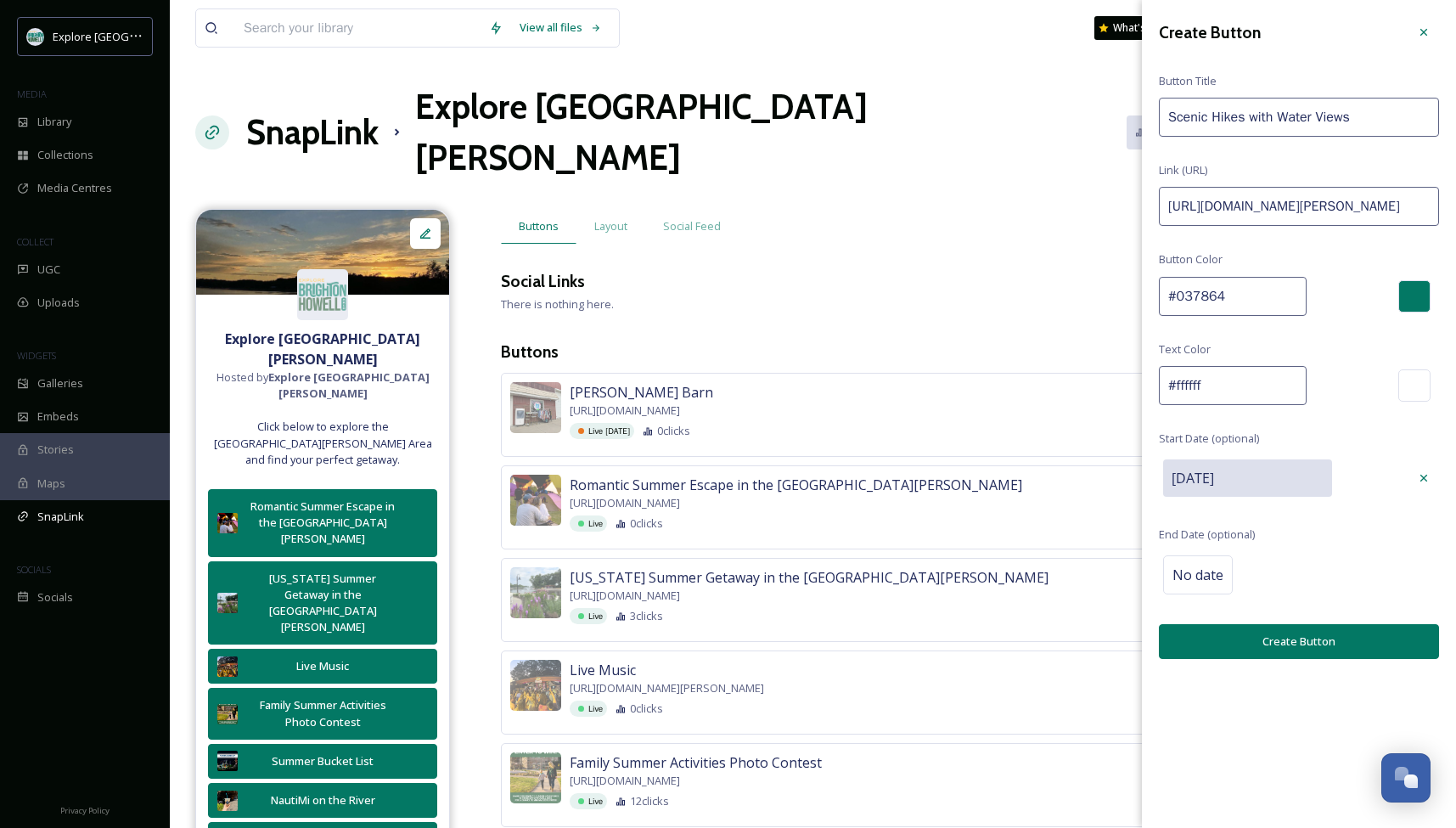 click on "Create Button" at bounding box center (1299, 641) 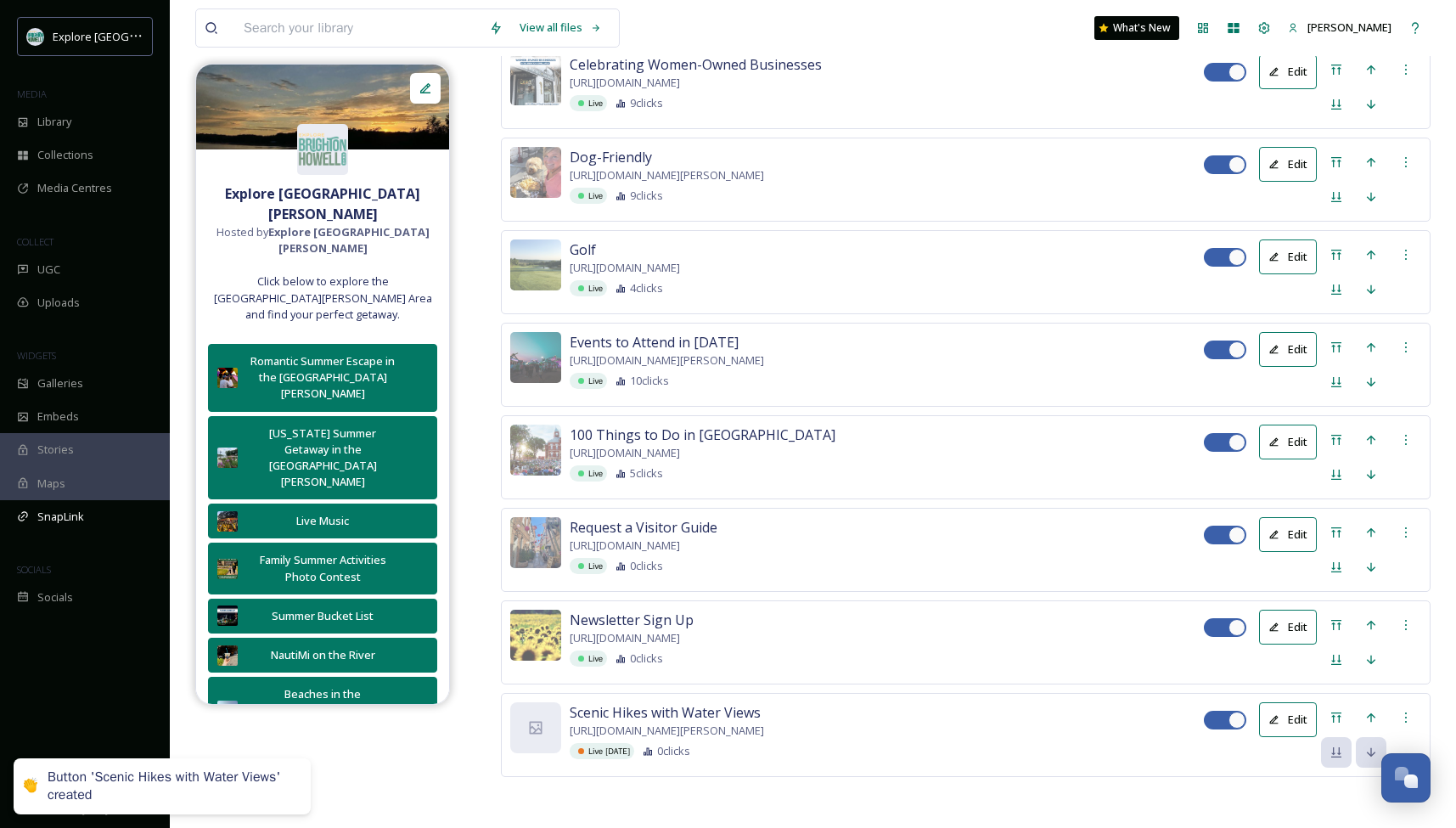 scroll, scrollTop: 3127, scrollLeft: 0, axis: vertical 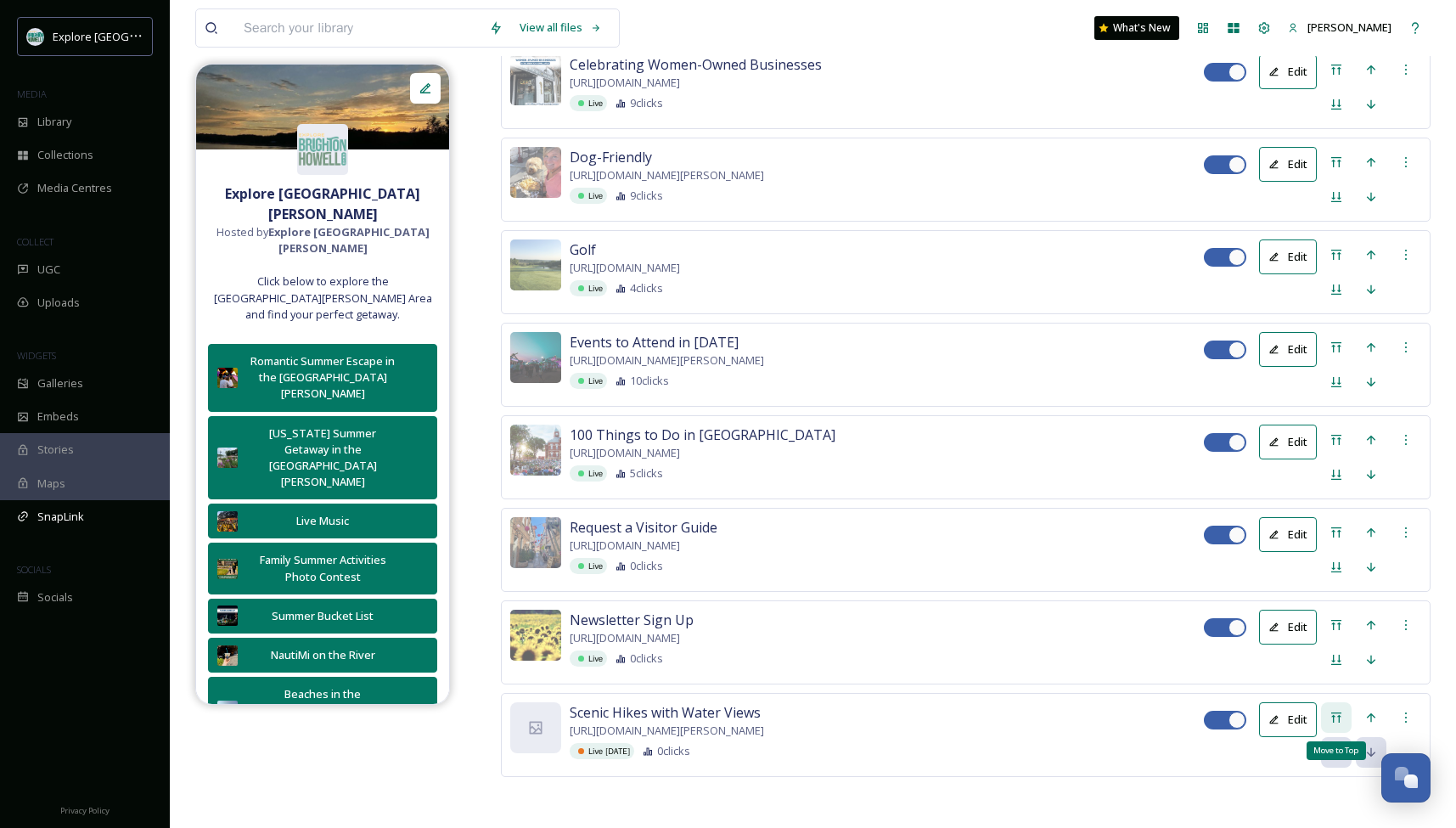 click on "Move to Top" at bounding box center [1336, 718] 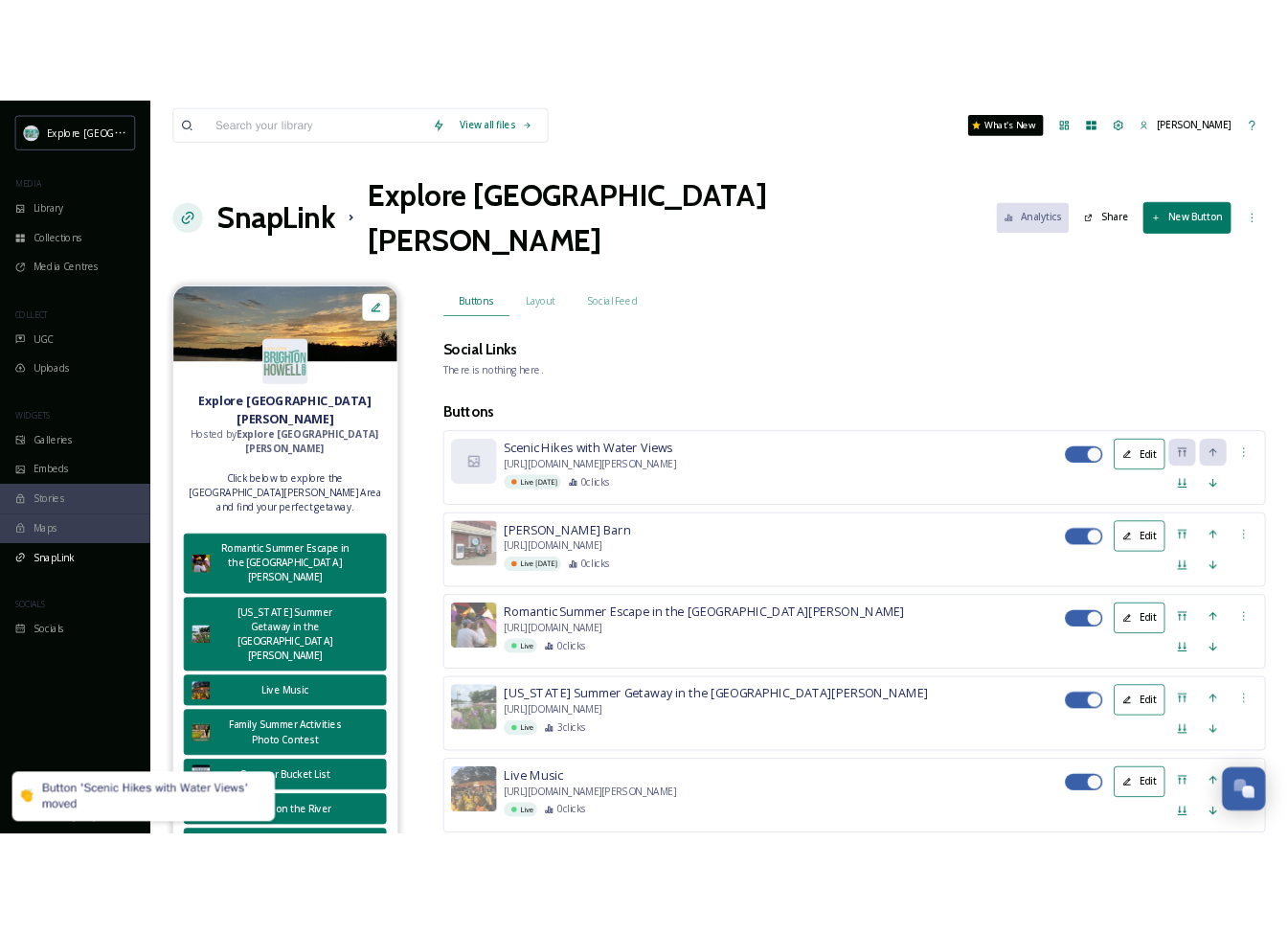 scroll, scrollTop: 0, scrollLeft: 0, axis: both 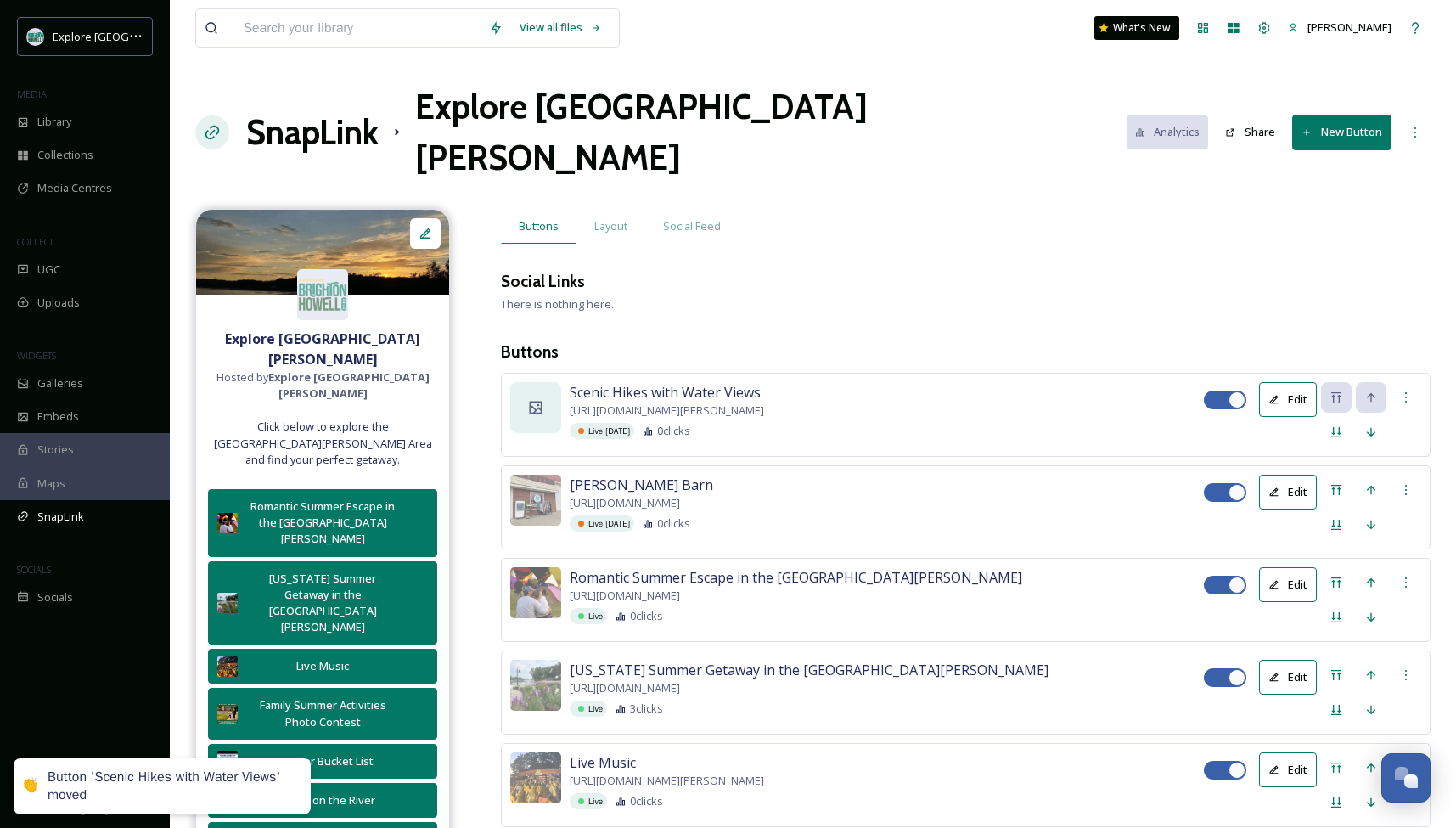 click at bounding box center (536, 408) 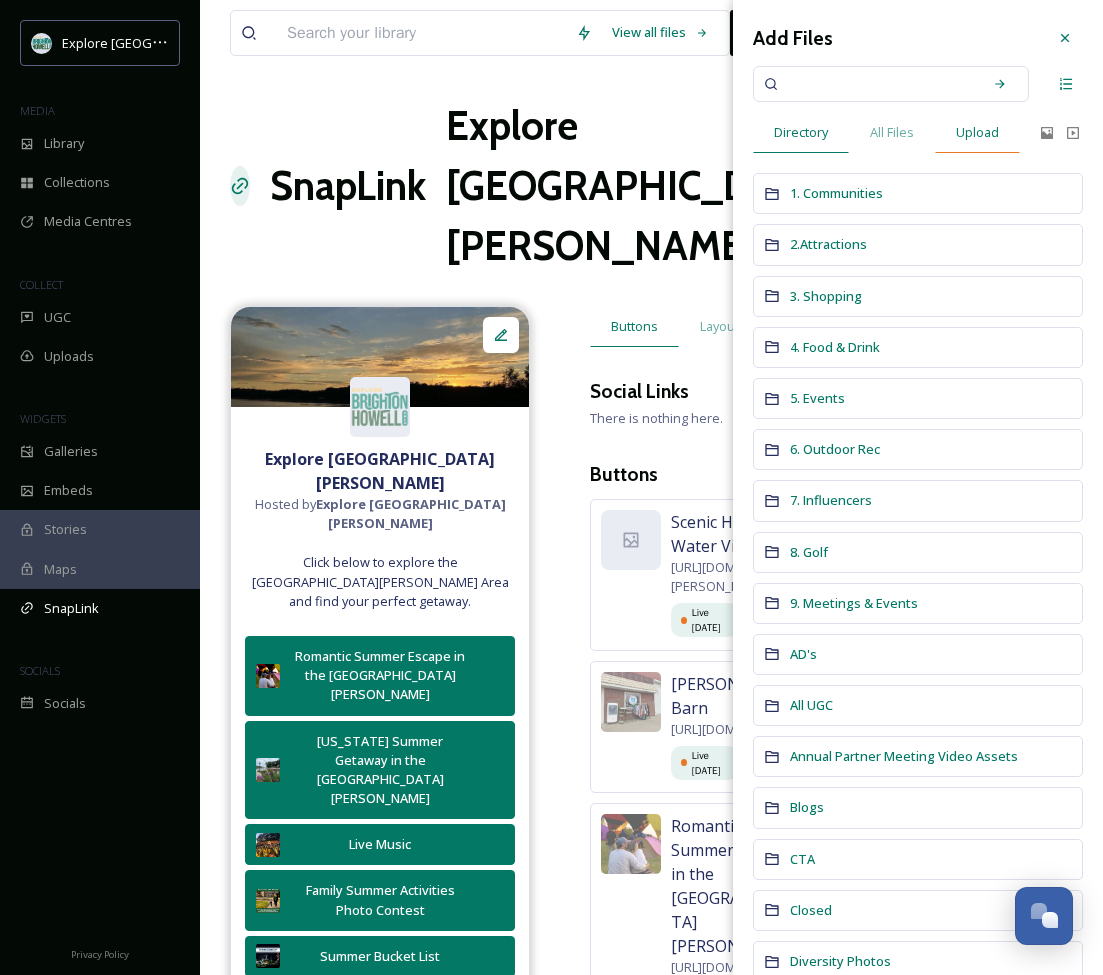 click on "Upload" at bounding box center (977, 132) 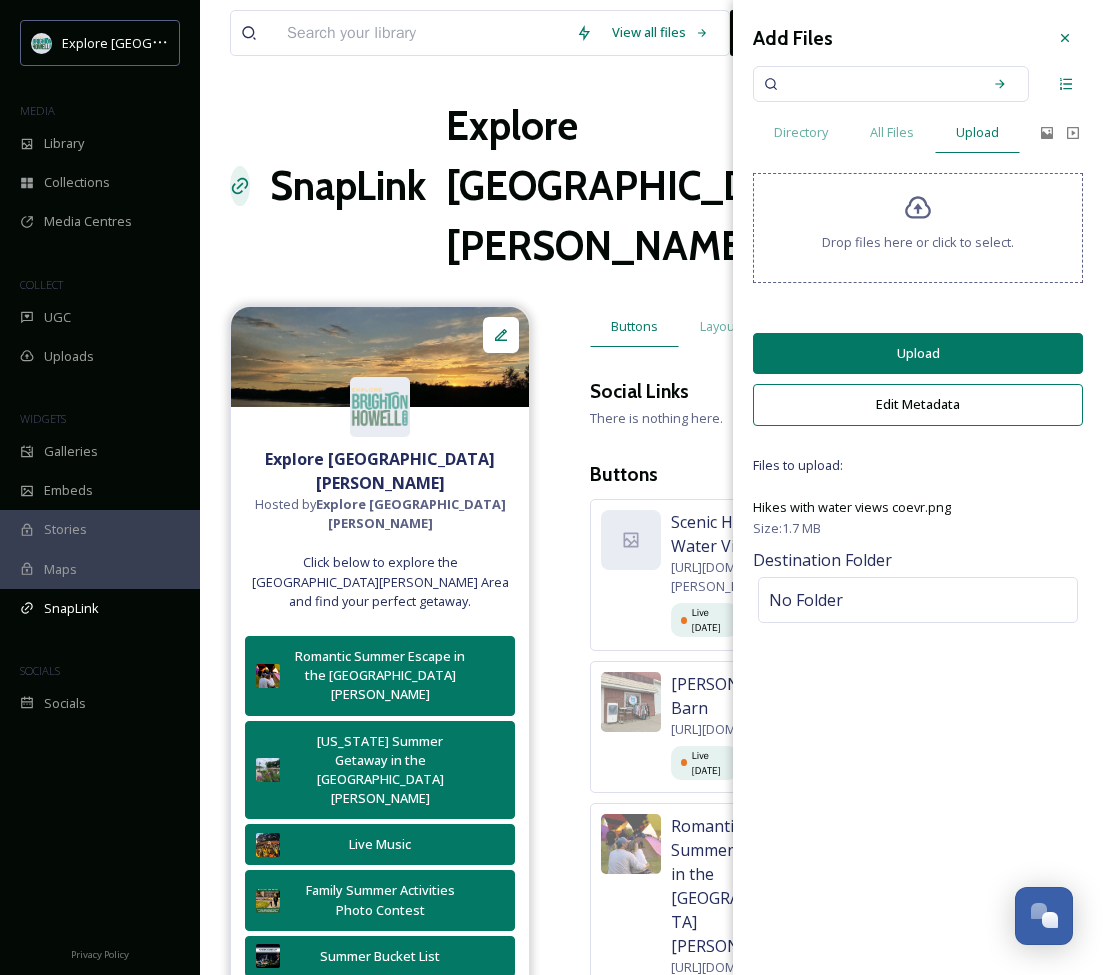 click on "Upload" at bounding box center (918, 353) 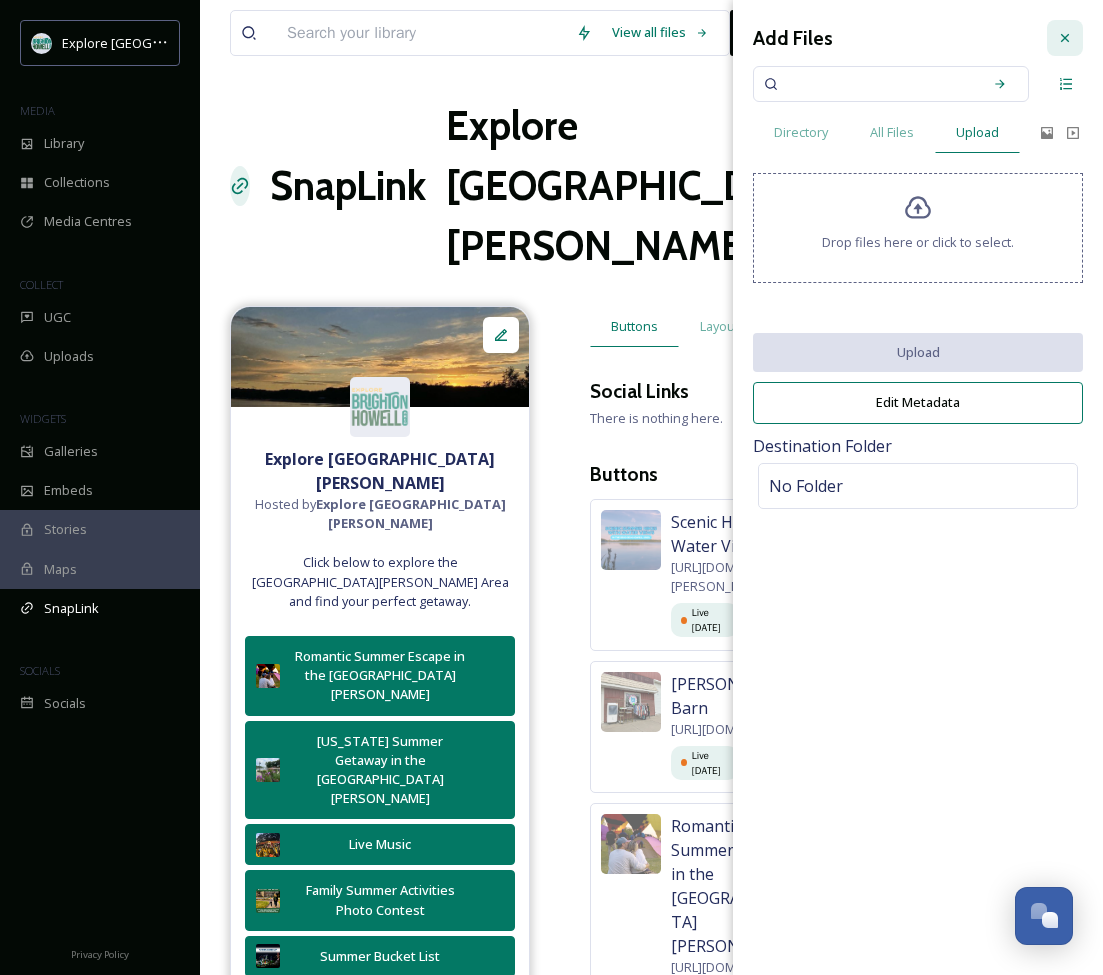 click at bounding box center (1065, 38) 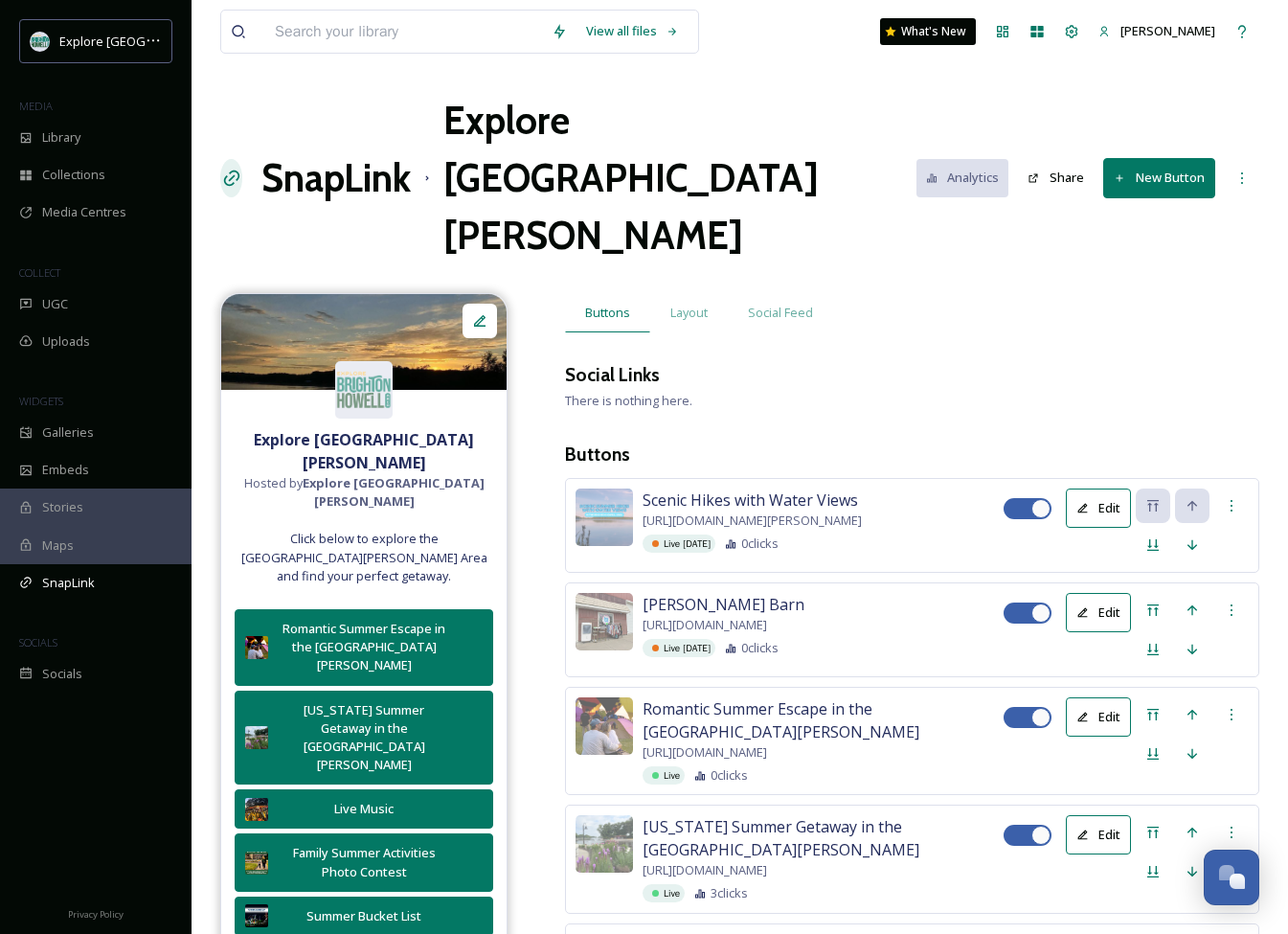 click on "New Button" at bounding box center (1159, 177) 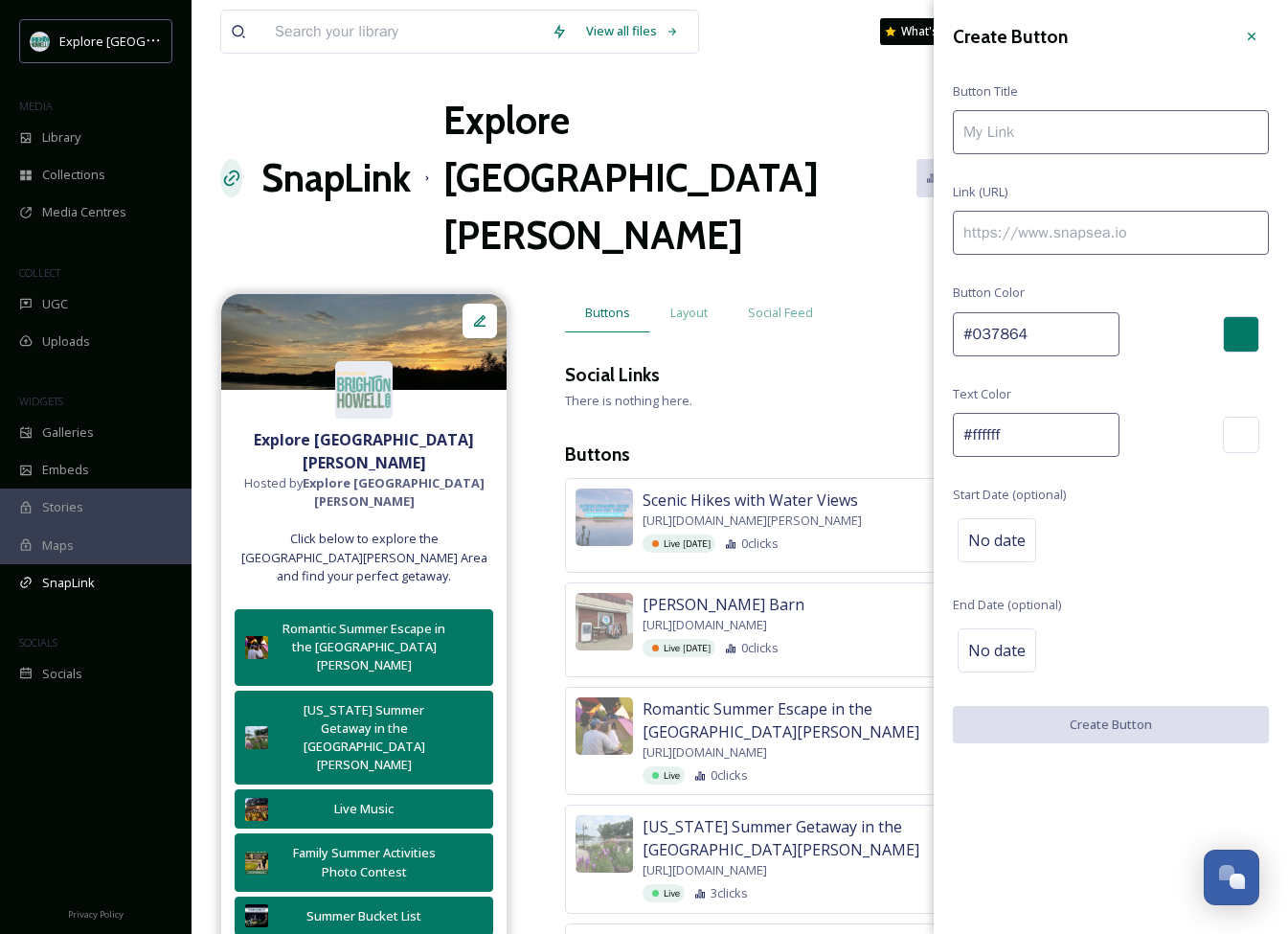 click at bounding box center (1111, 233) 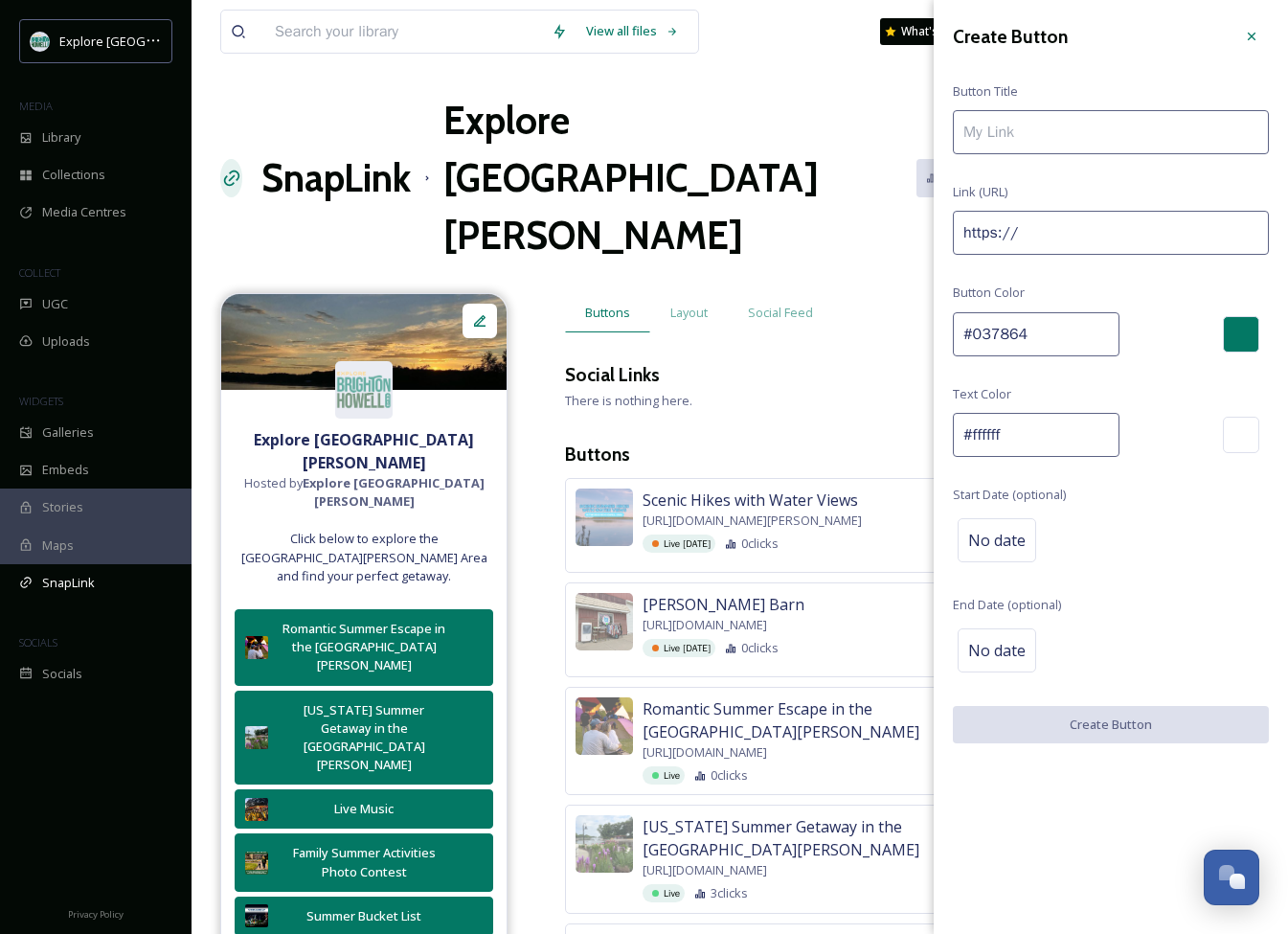 paste 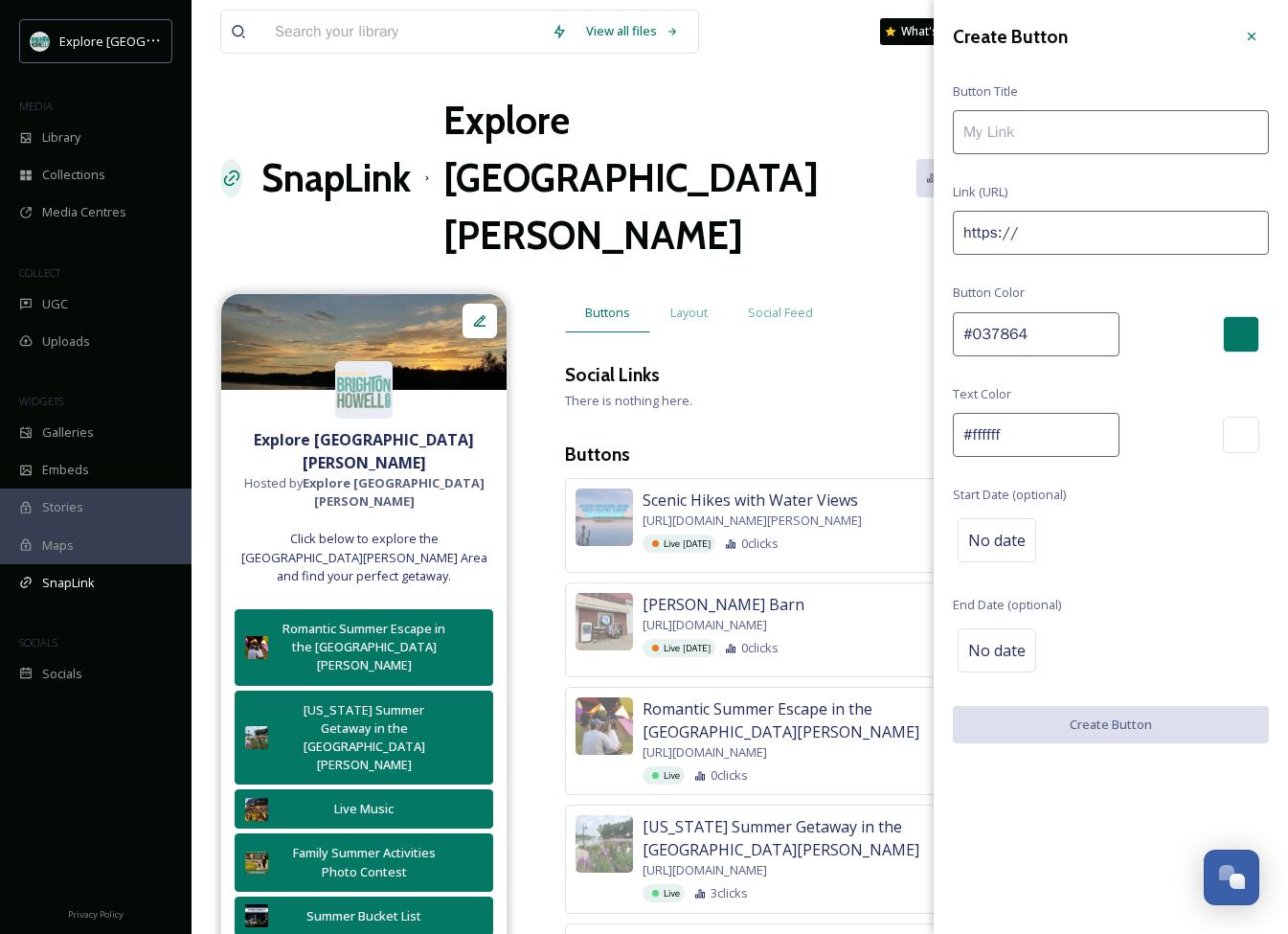 paste 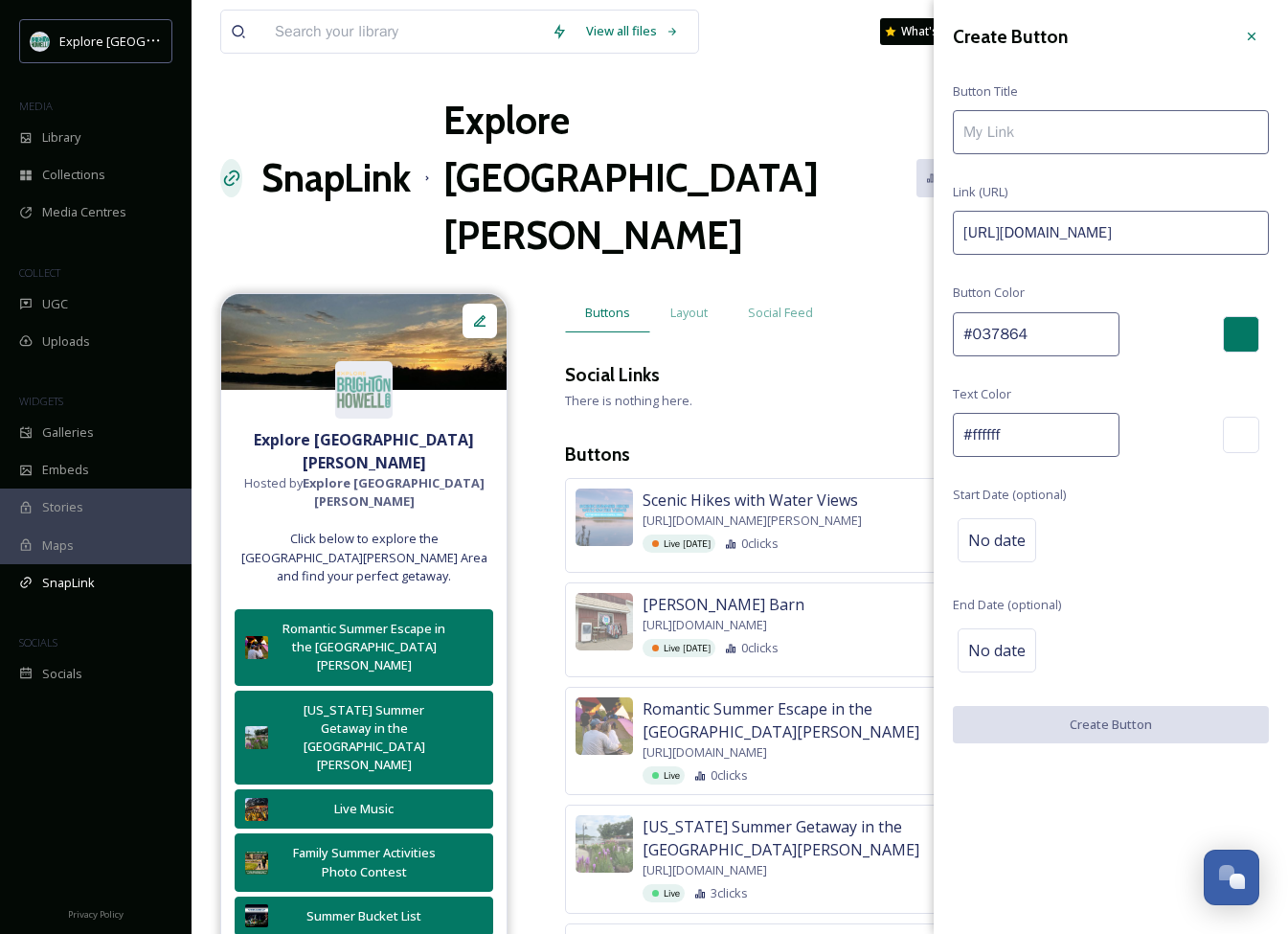 type on "[URL][DOMAIN_NAME]" 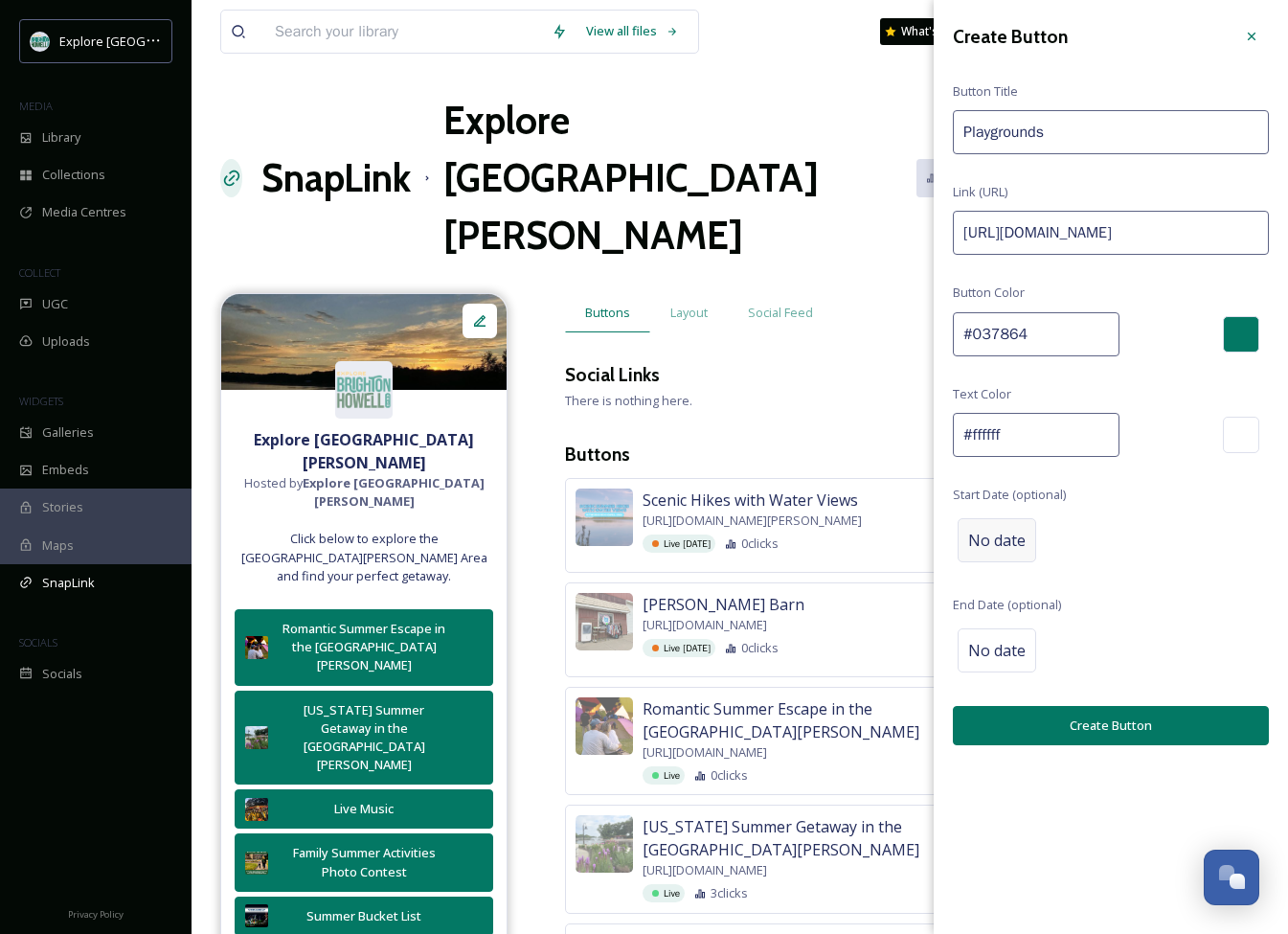 type on "Playgrounds" 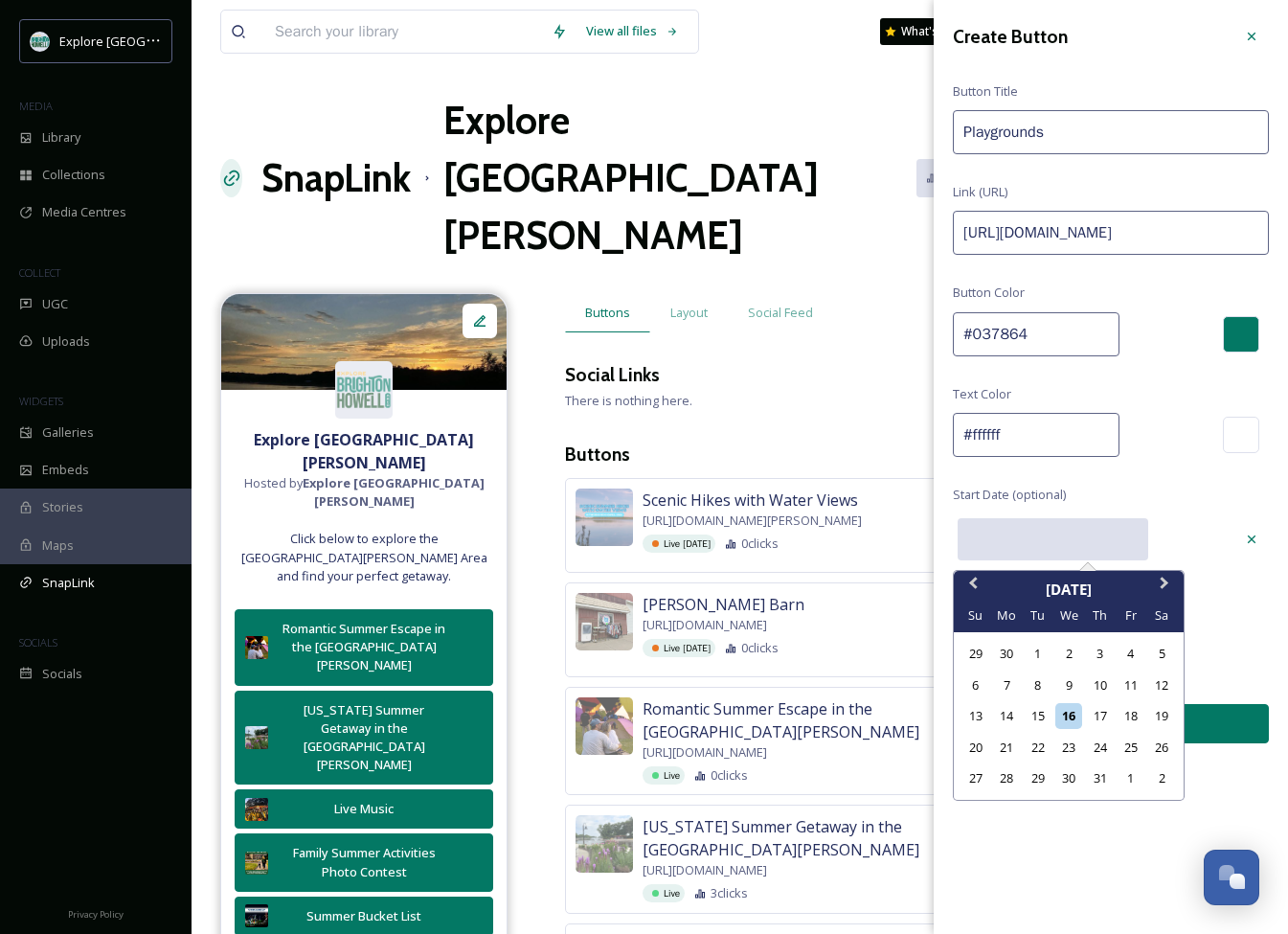 click at bounding box center (1052, 539) 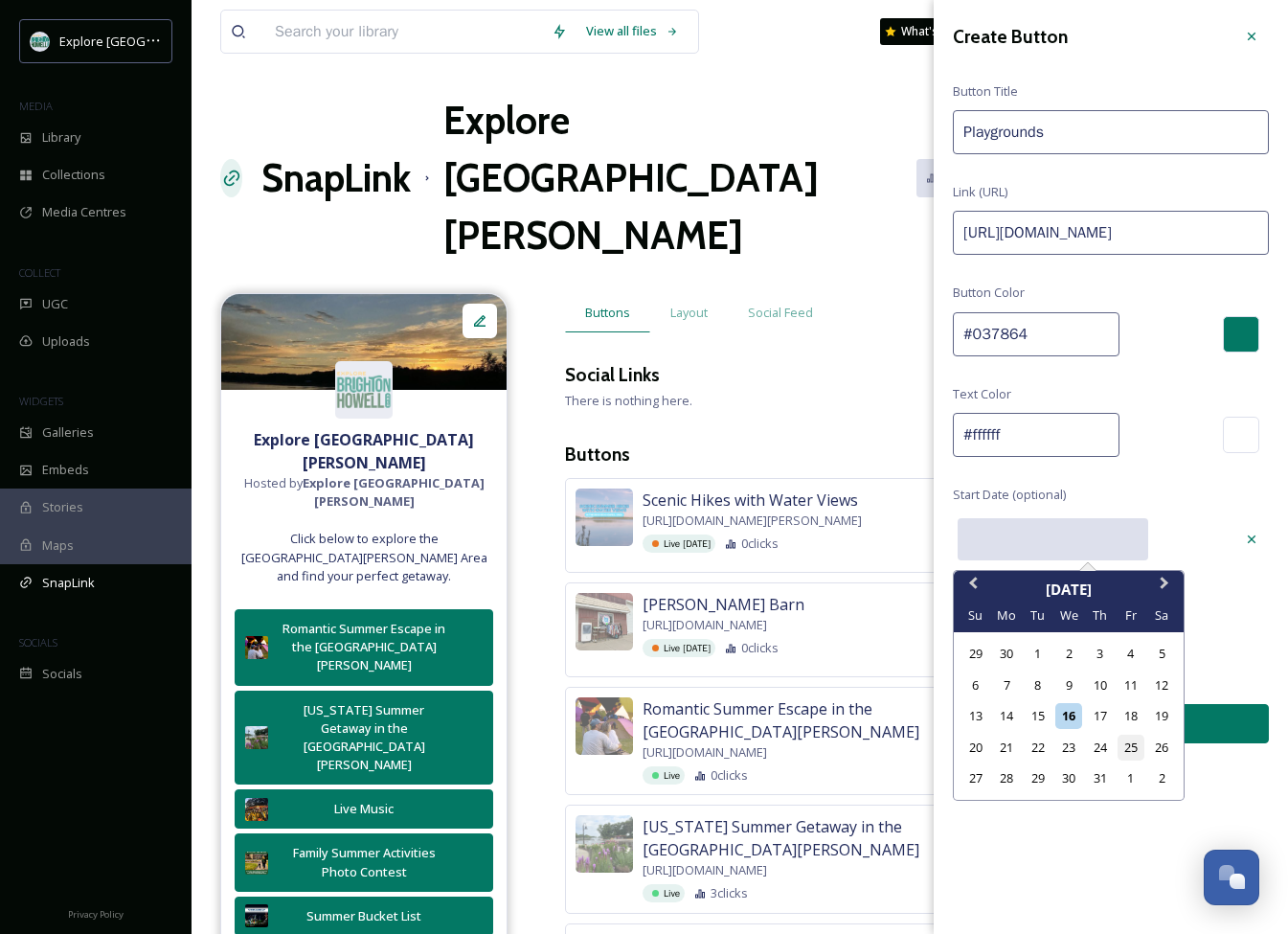 click on "25" at bounding box center [1130, 747] 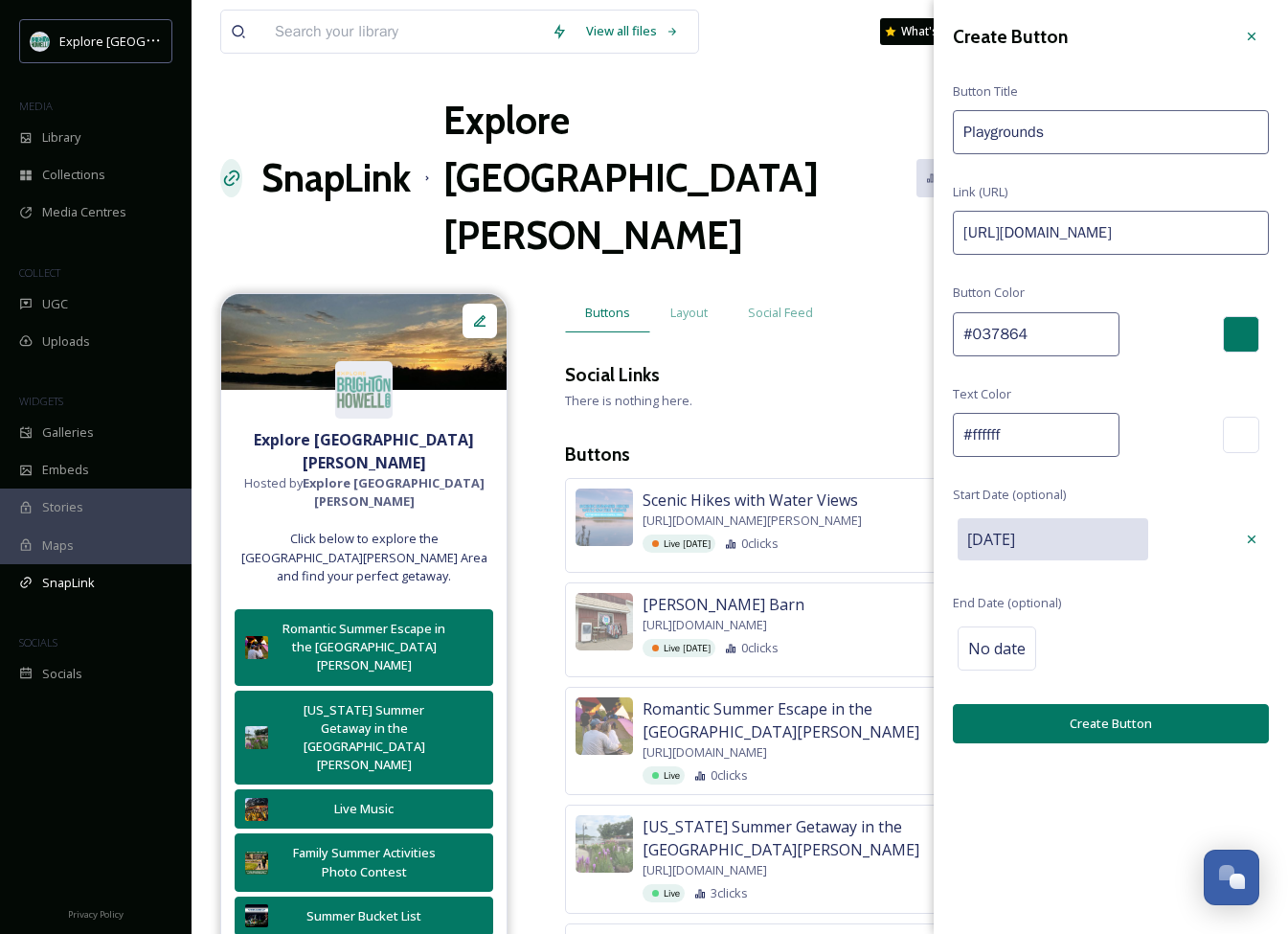 type on "[DATE]" 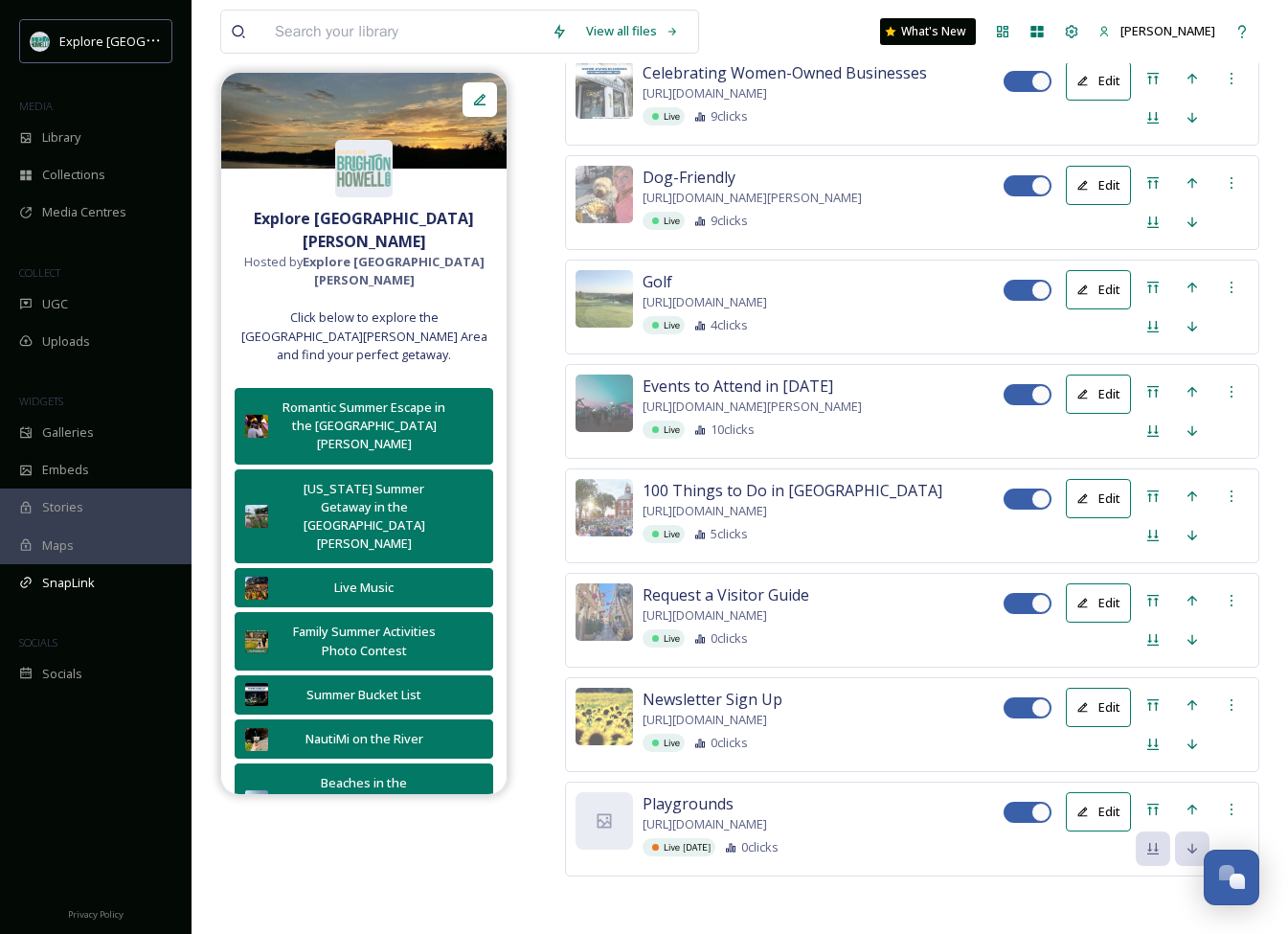 scroll, scrollTop: 4912, scrollLeft: 0, axis: vertical 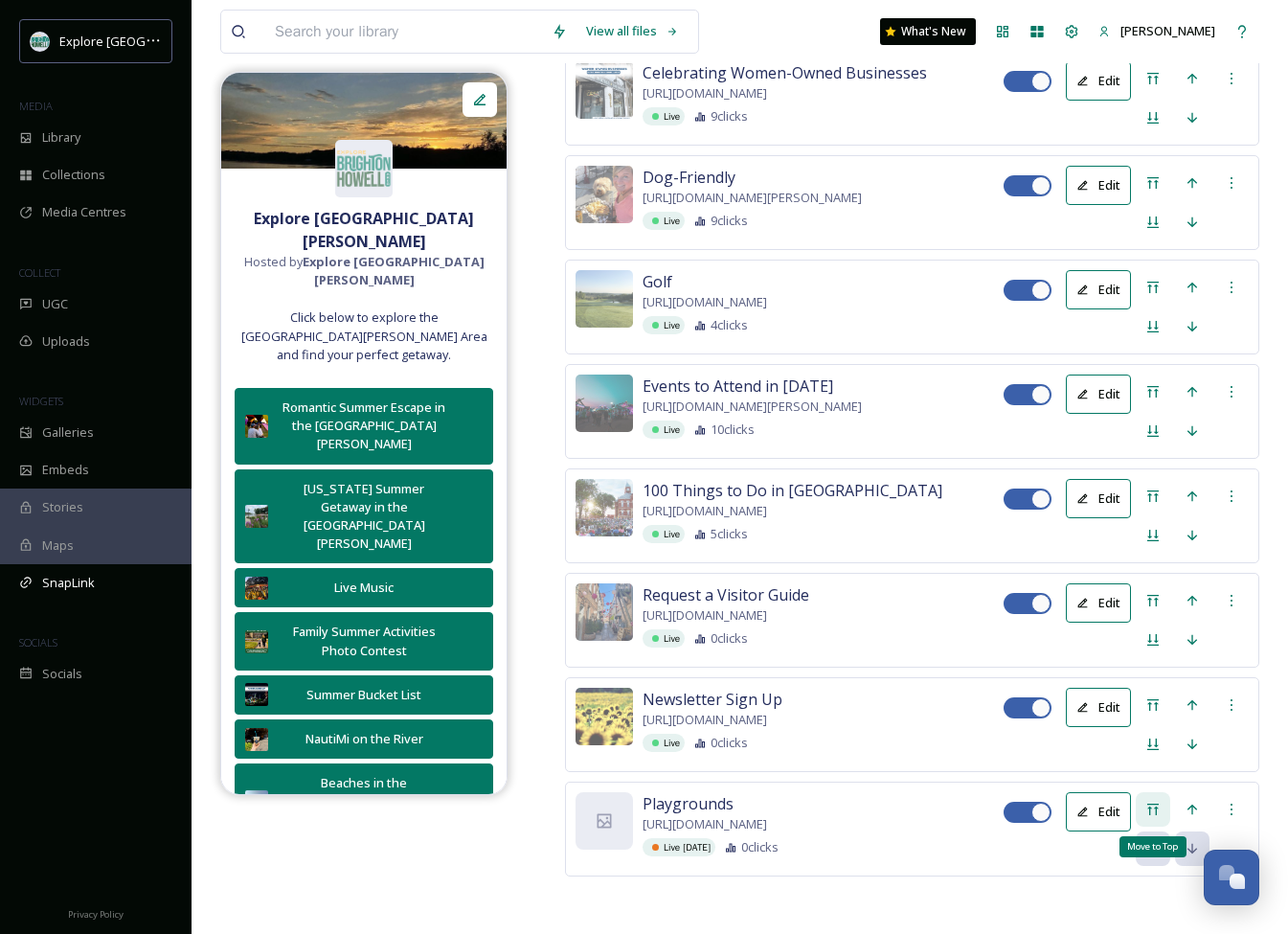 click 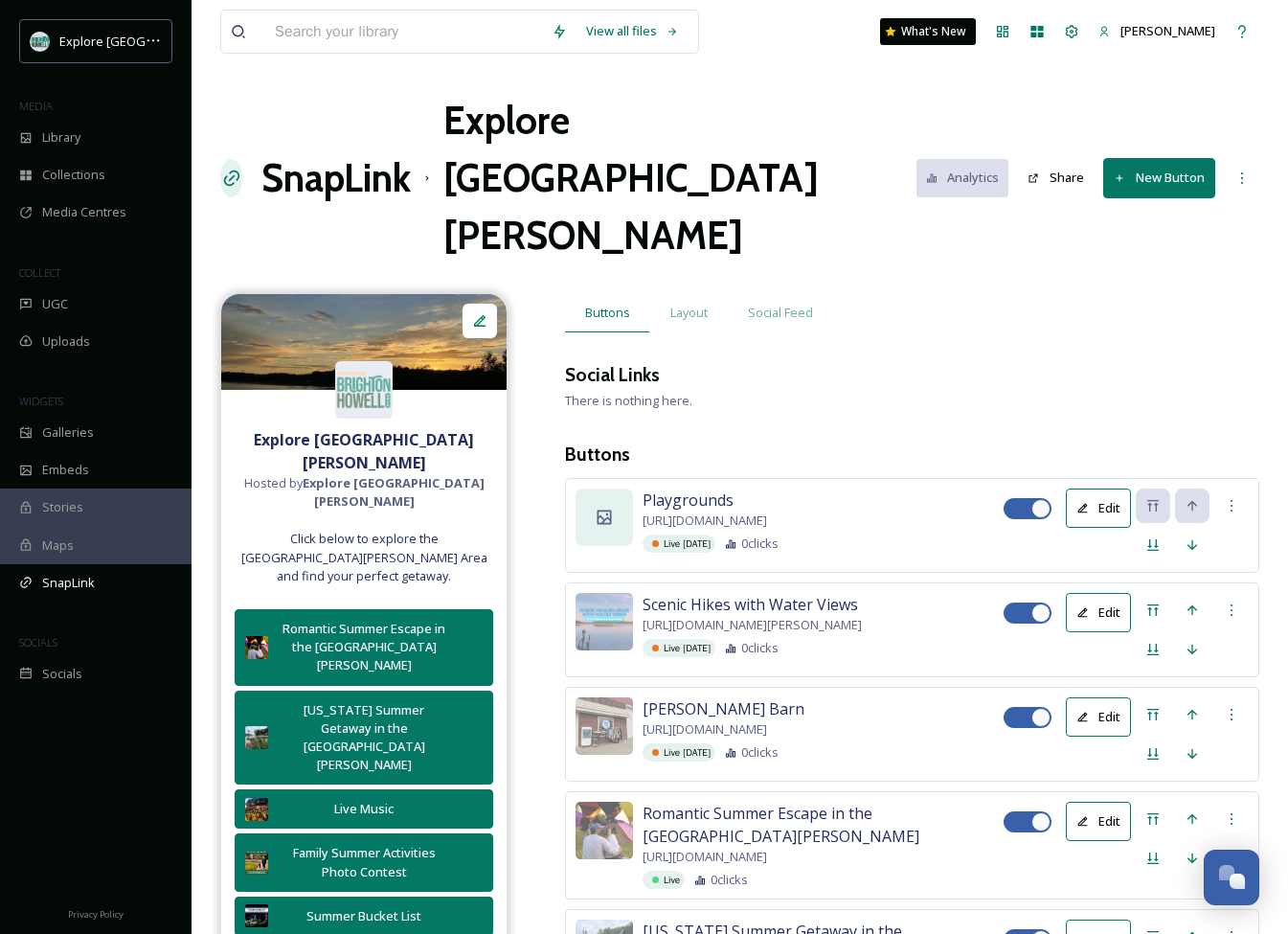 scroll, scrollTop: 0, scrollLeft: 0, axis: both 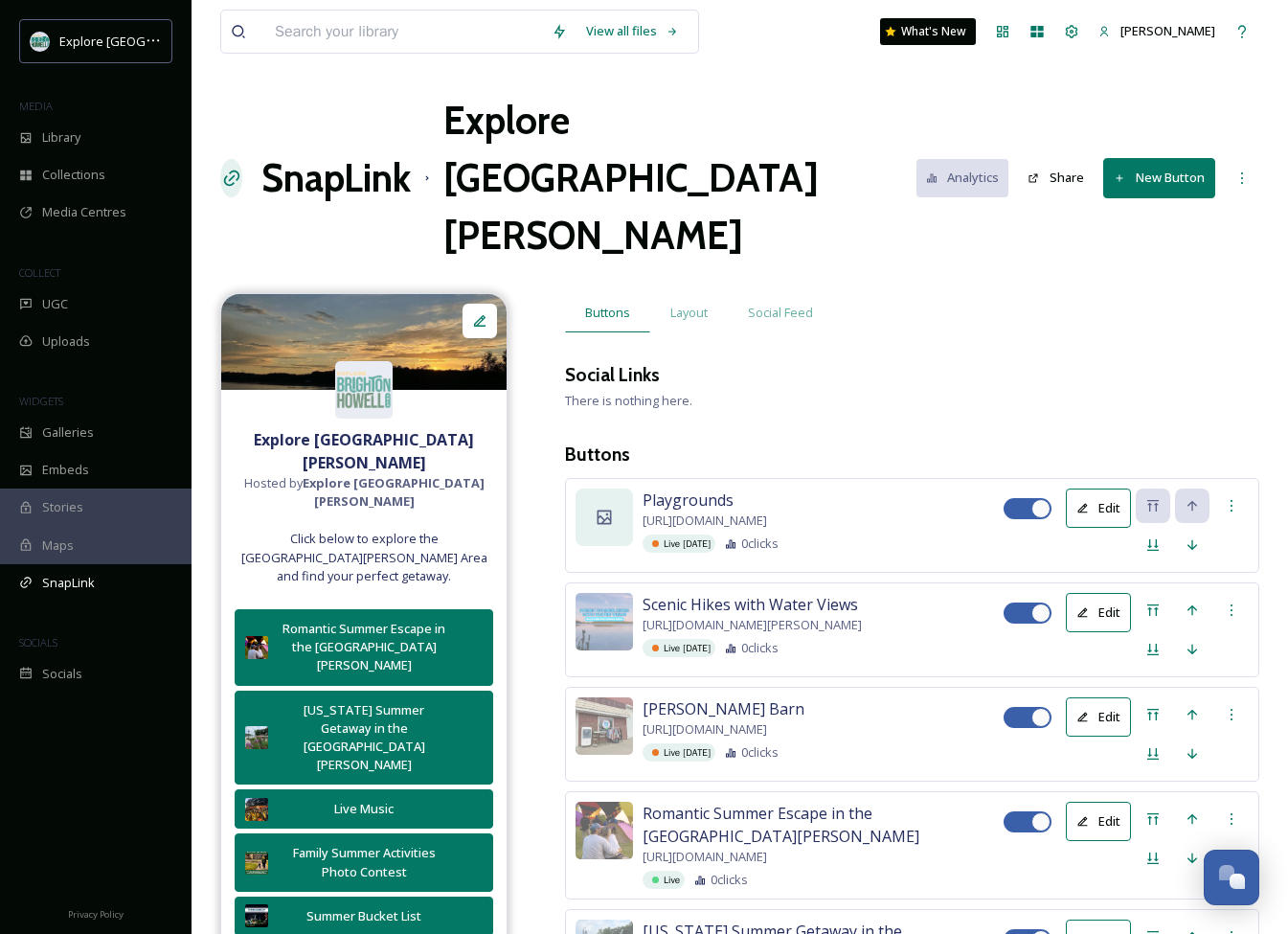 click 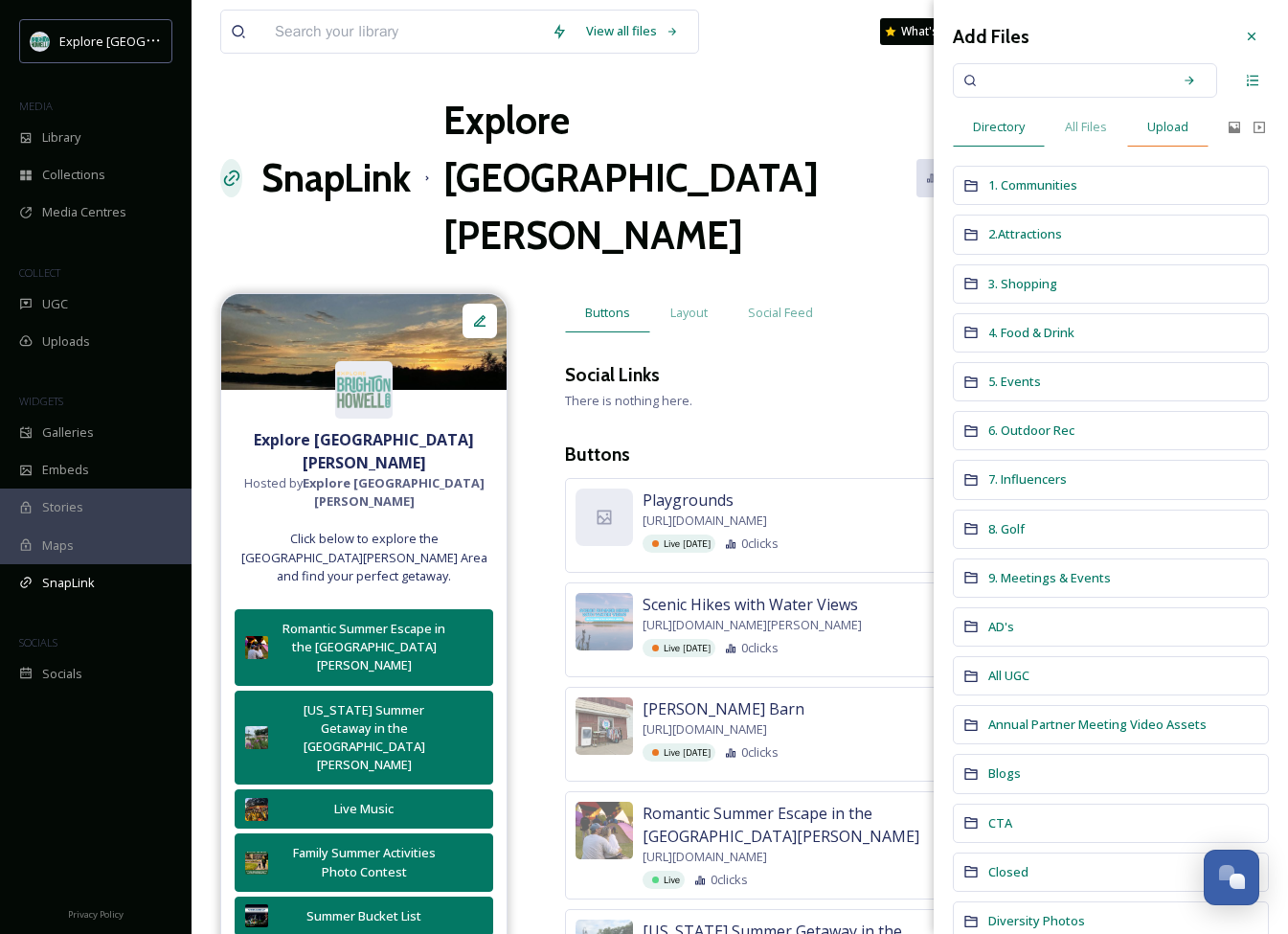 click on "Upload" at bounding box center [1167, 126] 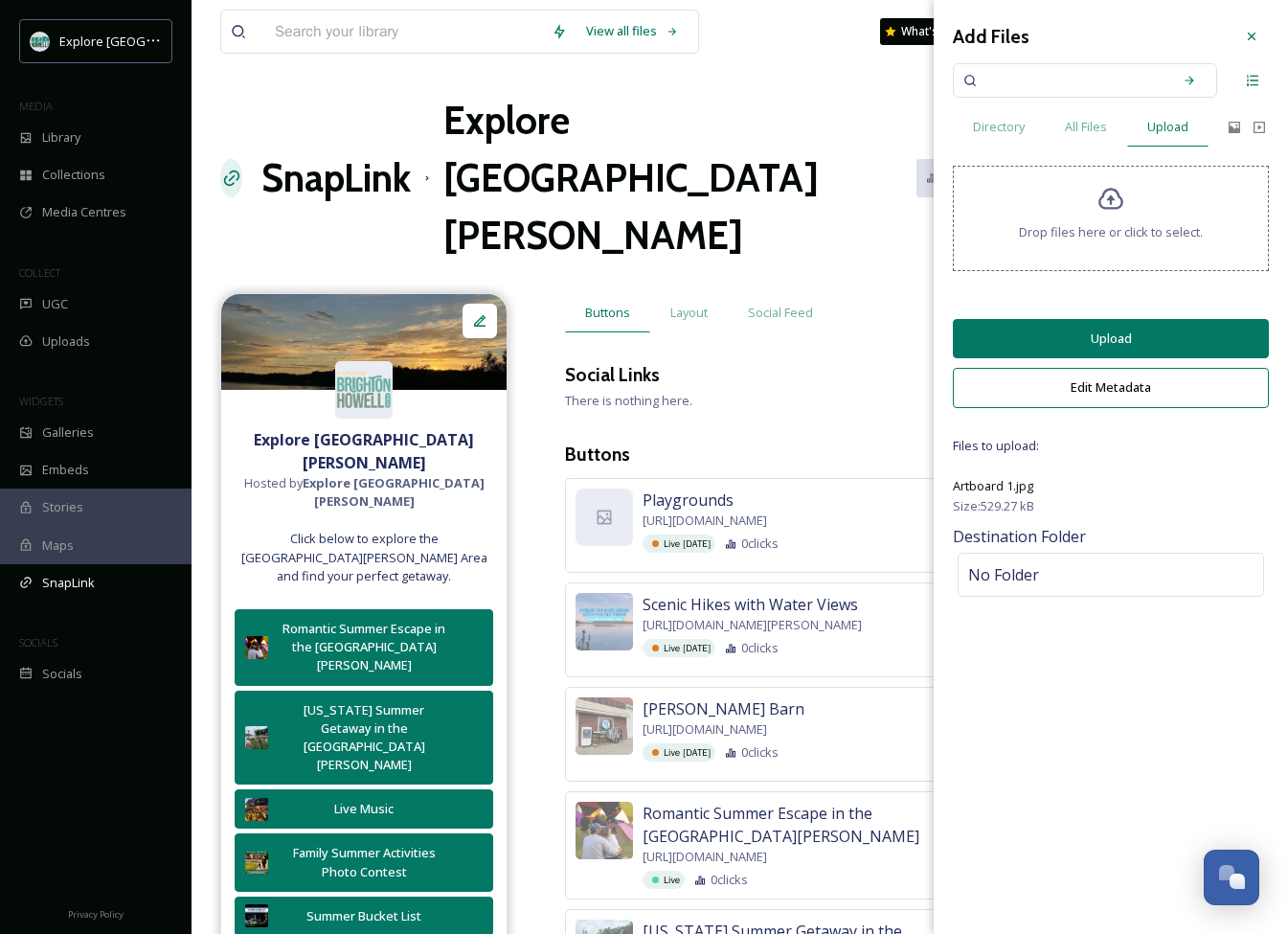 click on "Upload" at bounding box center (1111, 338) 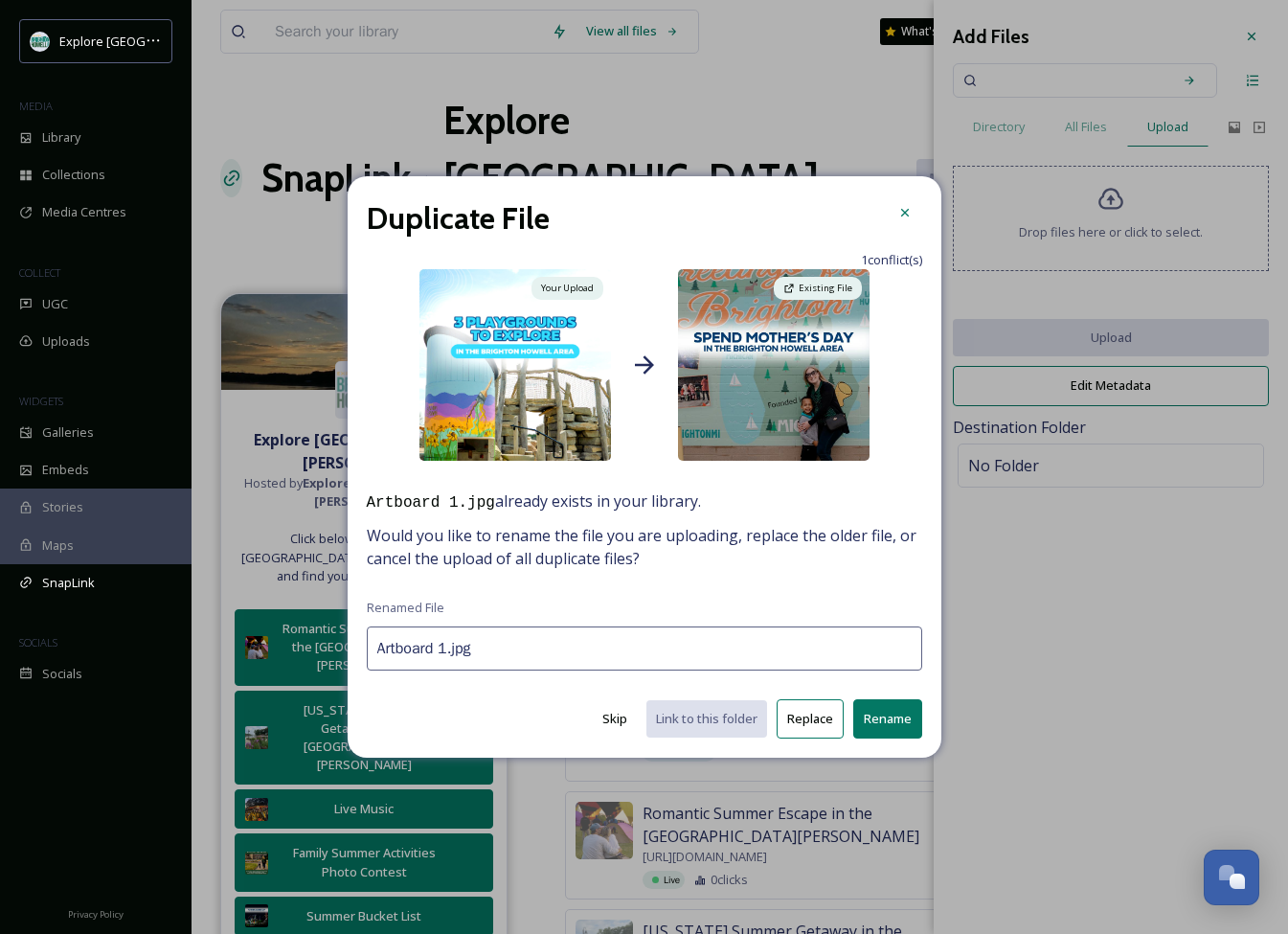 drag, startPoint x: 507, startPoint y: 651, endPoint x: 79, endPoint y: 640, distance: 428.14133 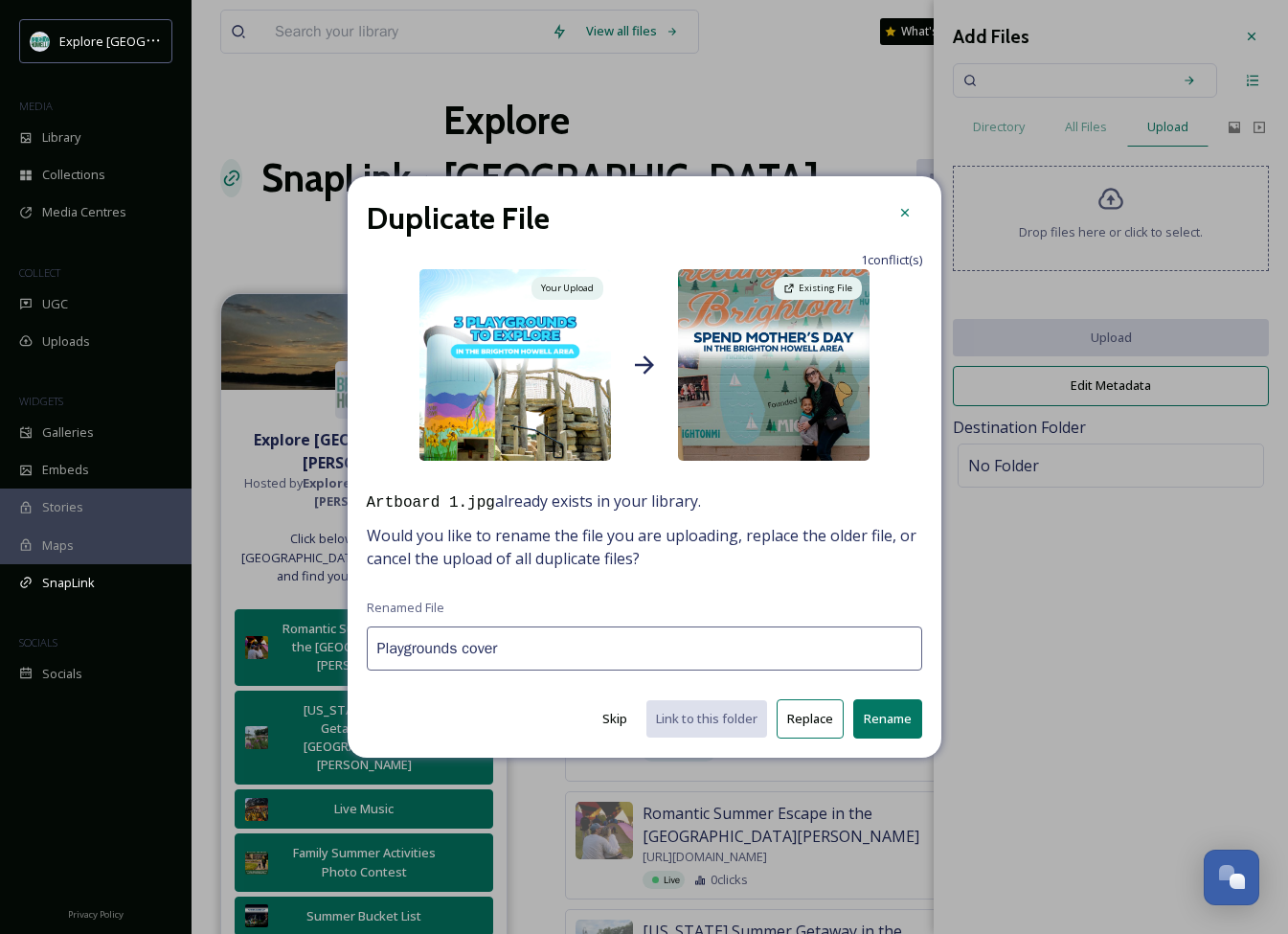type on "Playgrounds cover" 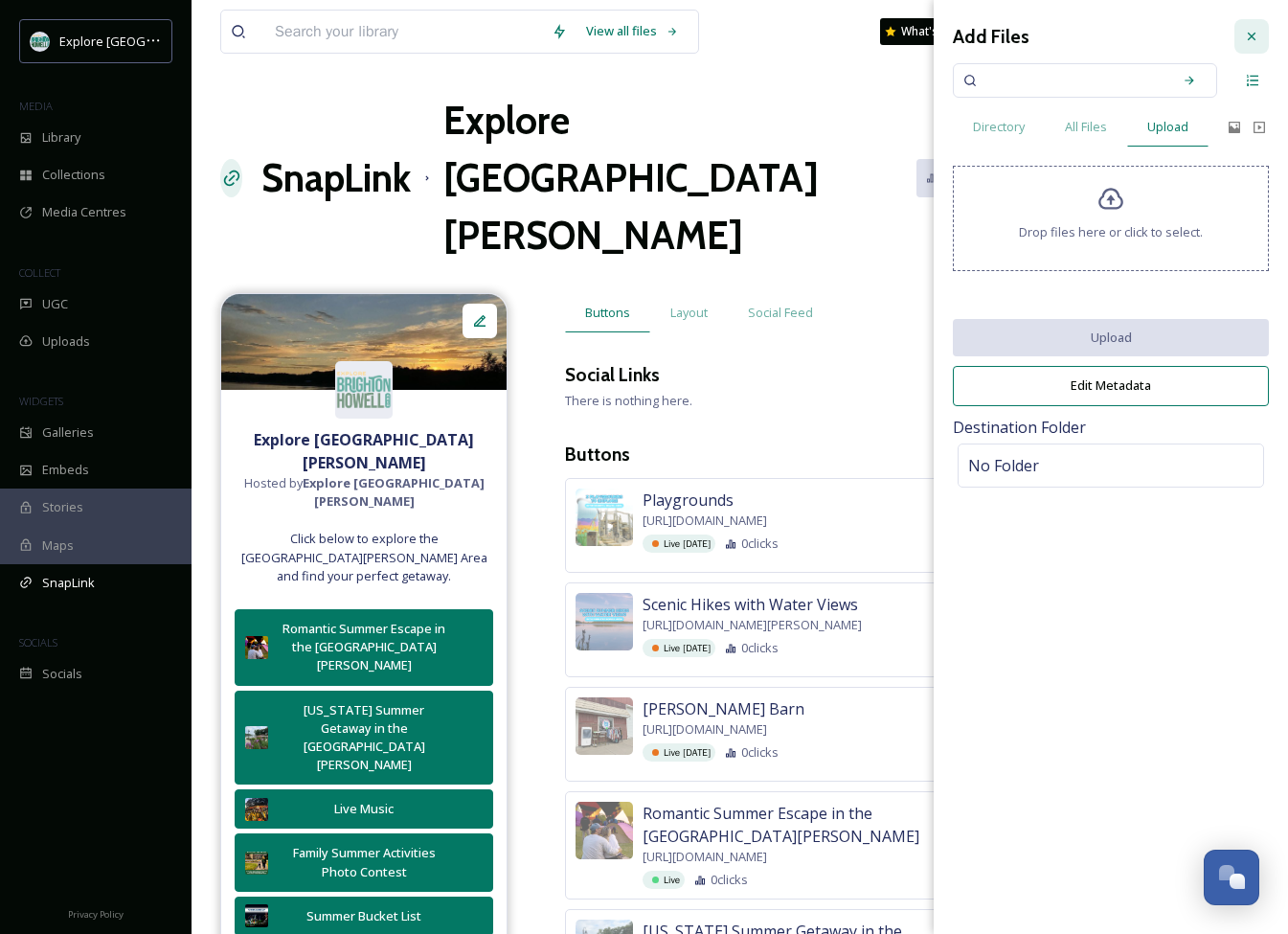 click 